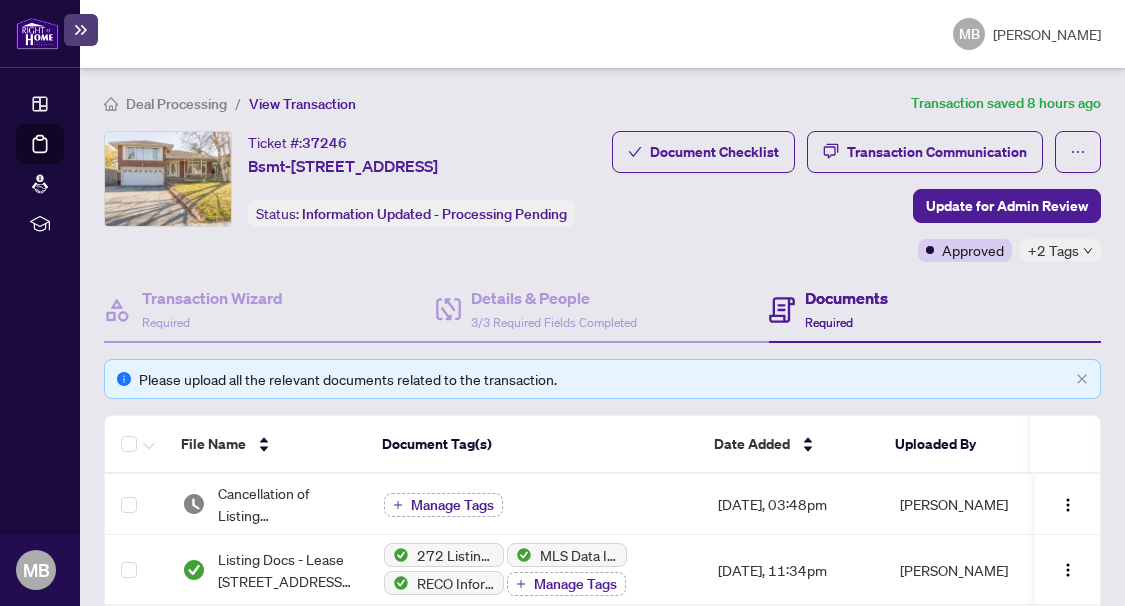 scroll, scrollTop: 0, scrollLeft: 0, axis: both 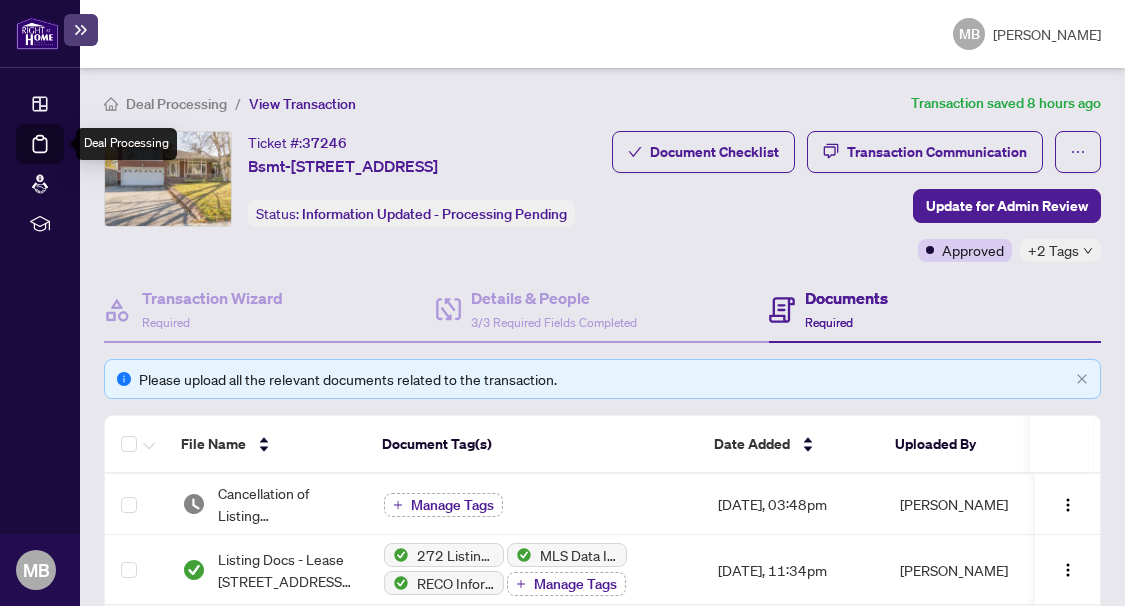 click on "Deal Processing" at bounding box center [63, 158] 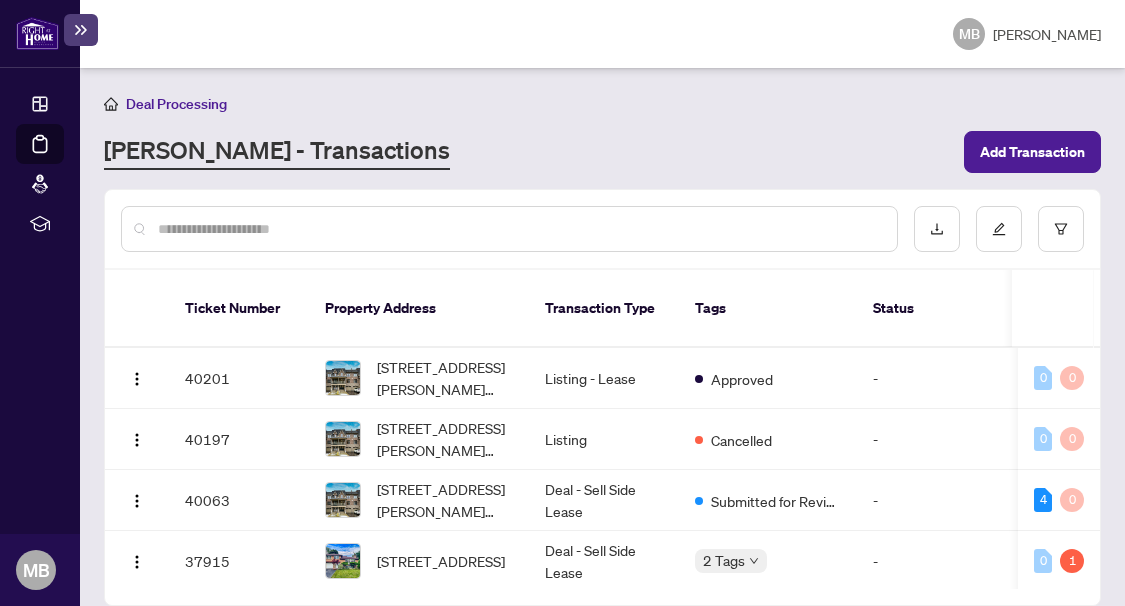 scroll, scrollTop: 1, scrollLeft: 0, axis: vertical 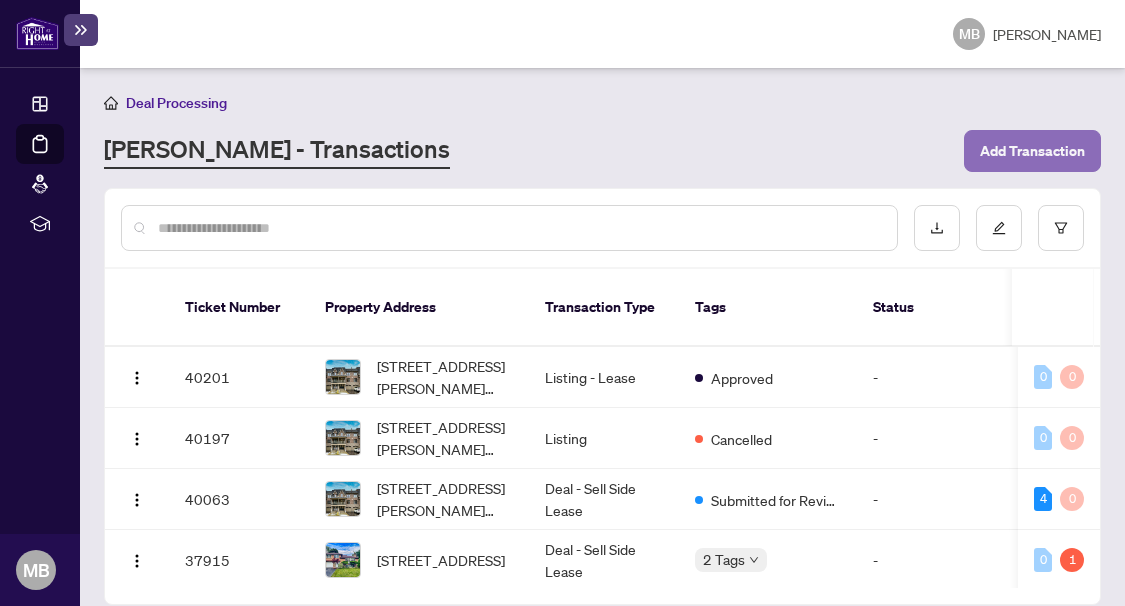 click on "Add Transaction" at bounding box center [1032, 151] 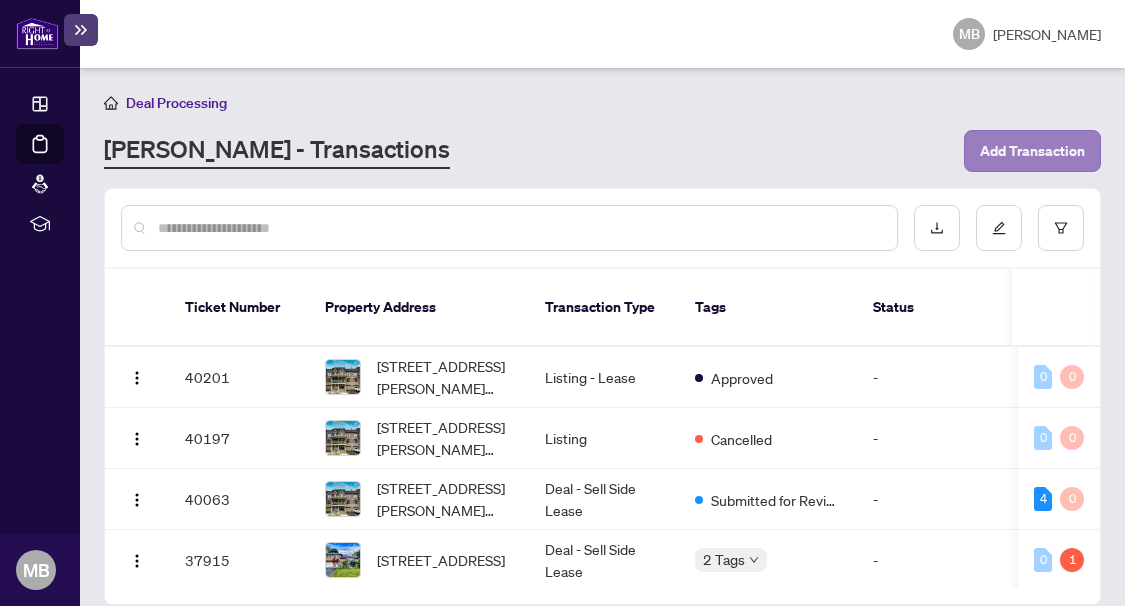 scroll, scrollTop: 0, scrollLeft: 0, axis: both 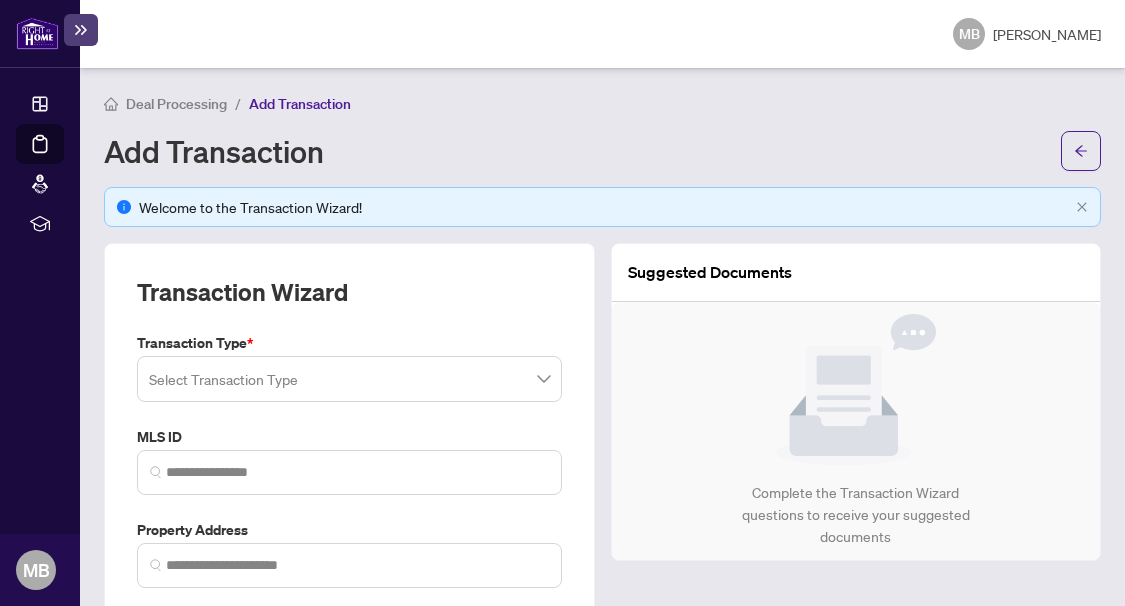 click at bounding box center (349, 379) 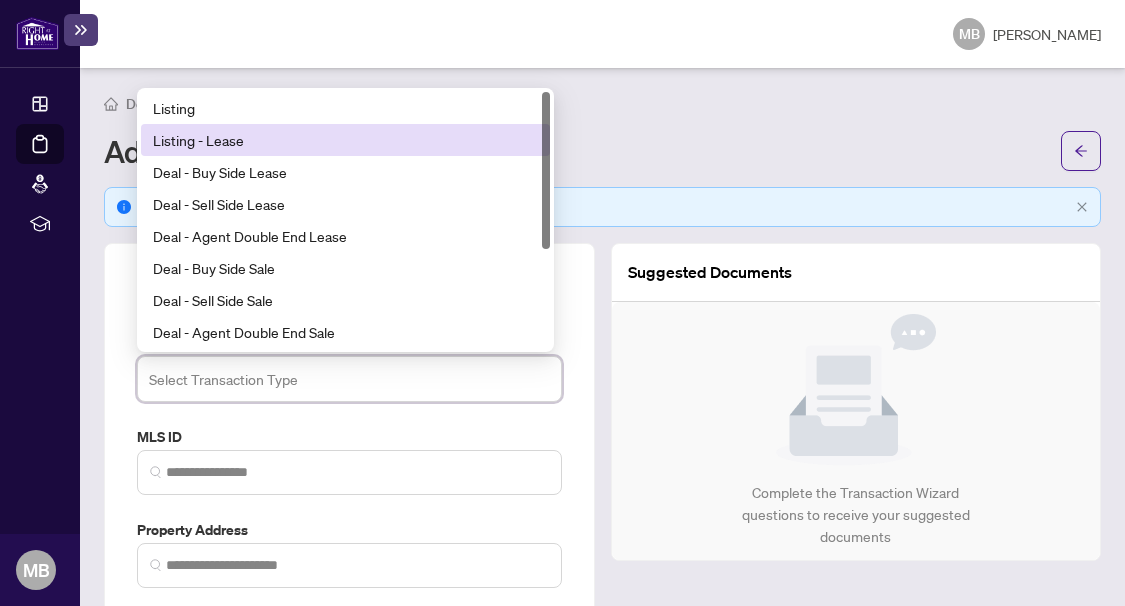 click on "Listing - Lease" at bounding box center [345, 140] 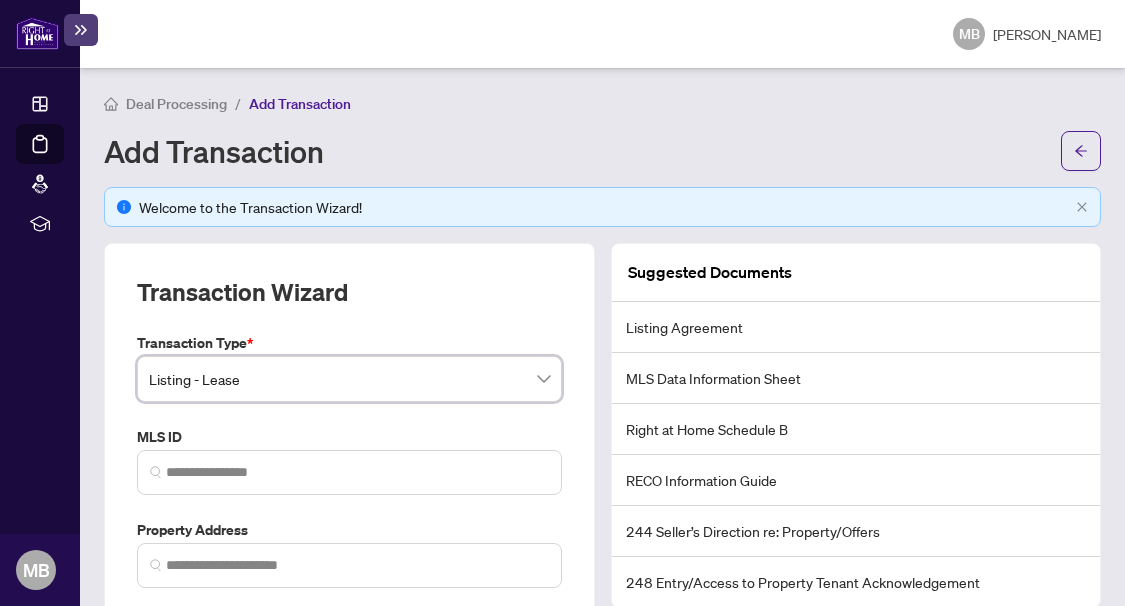 scroll, scrollTop: 200, scrollLeft: 0, axis: vertical 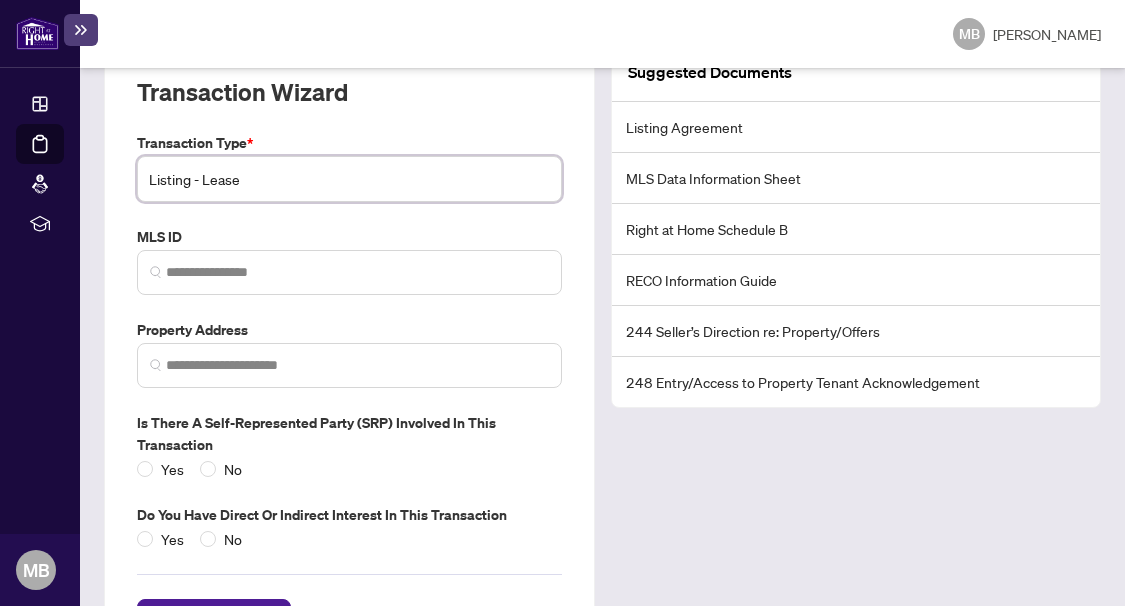 click on "Listing - Lease" at bounding box center [349, 179] 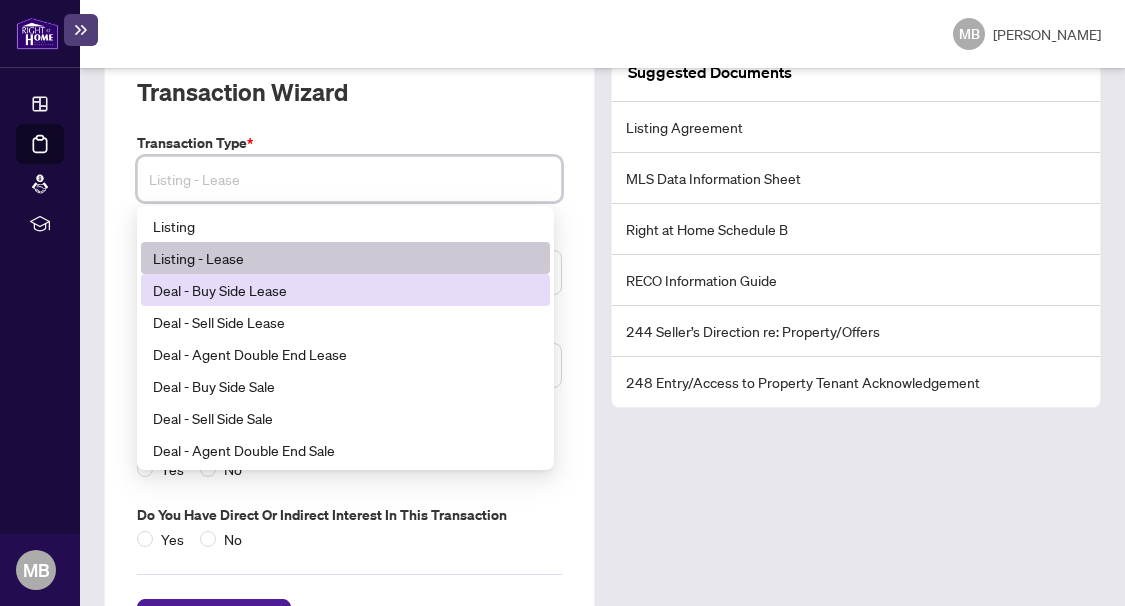click on "Deal - Buy Side Lease" at bounding box center (345, 290) 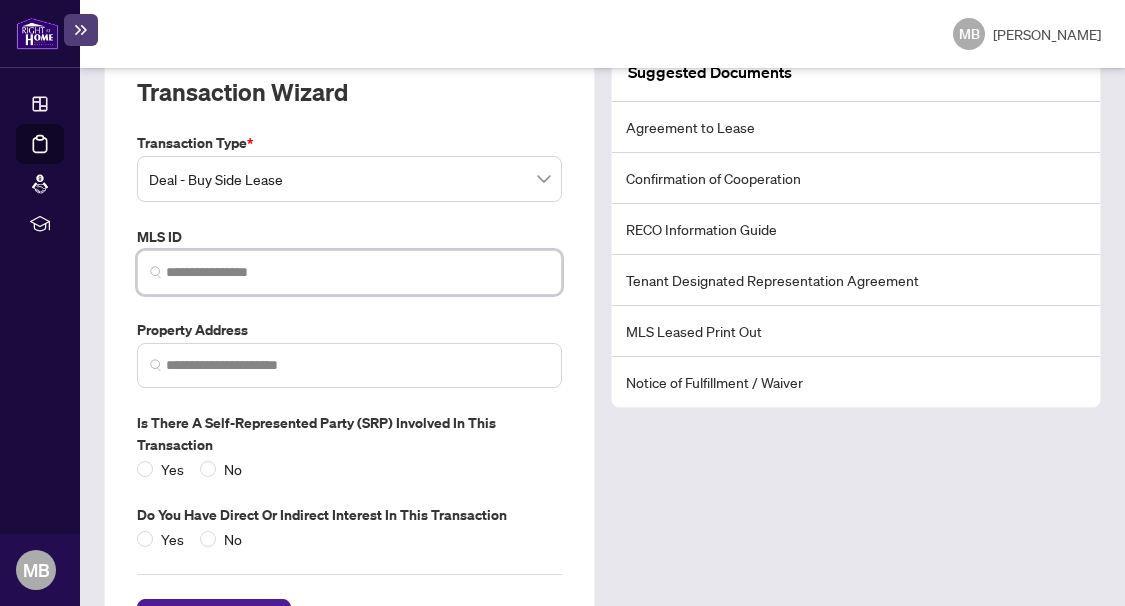 click at bounding box center (357, 272) 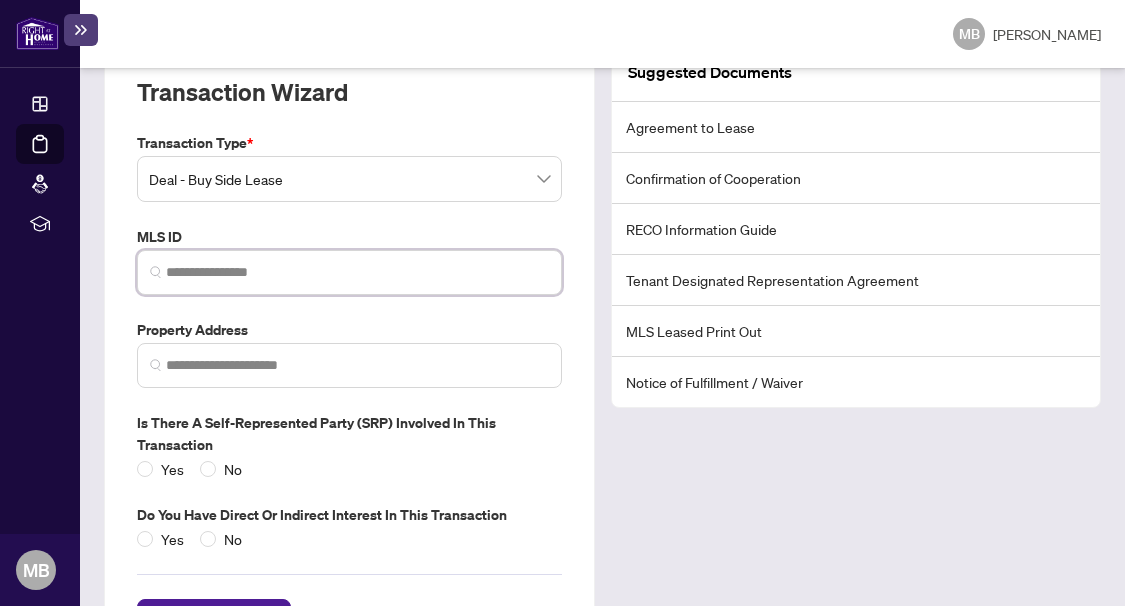 paste on "*********" 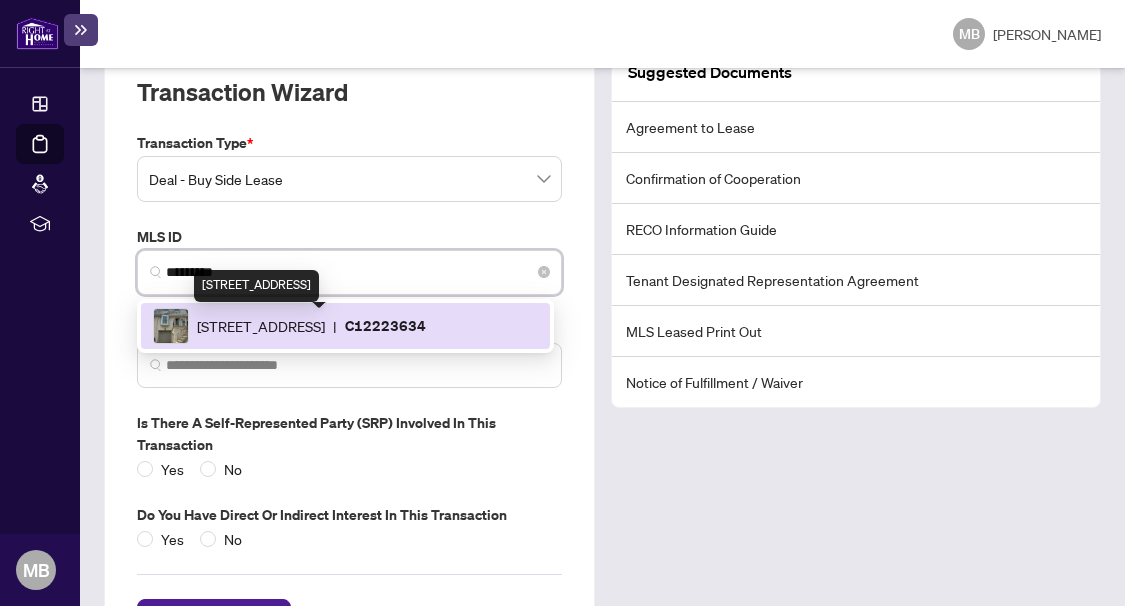click on "[STREET_ADDRESS]" at bounding box center [261, 326] 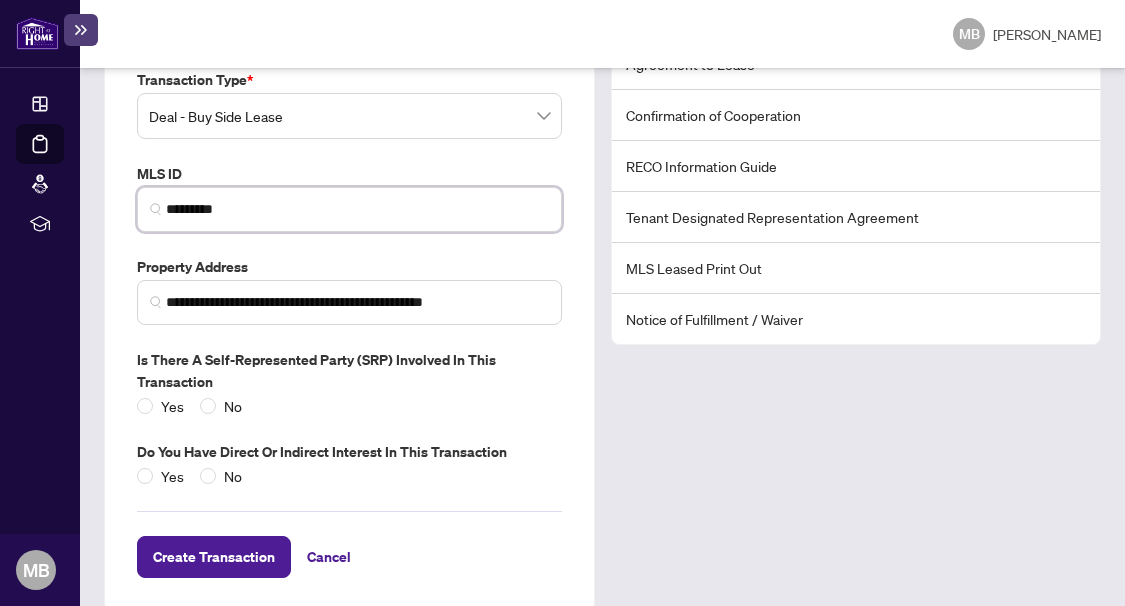 scroll, scrollTop: 291, scrollLeft: 0, axis: vertical 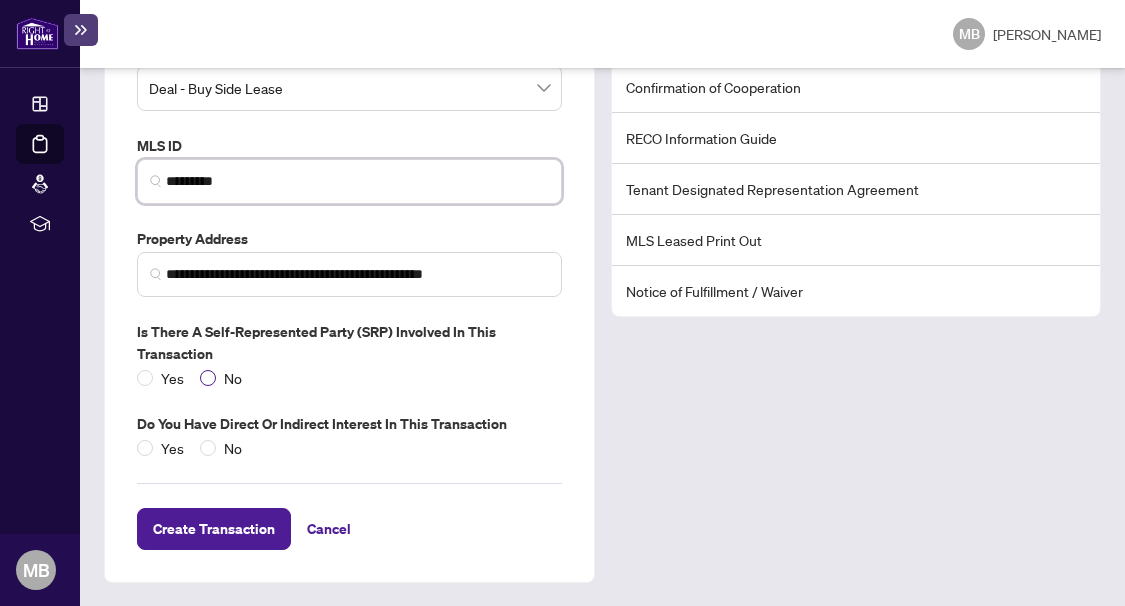 type on "*********" 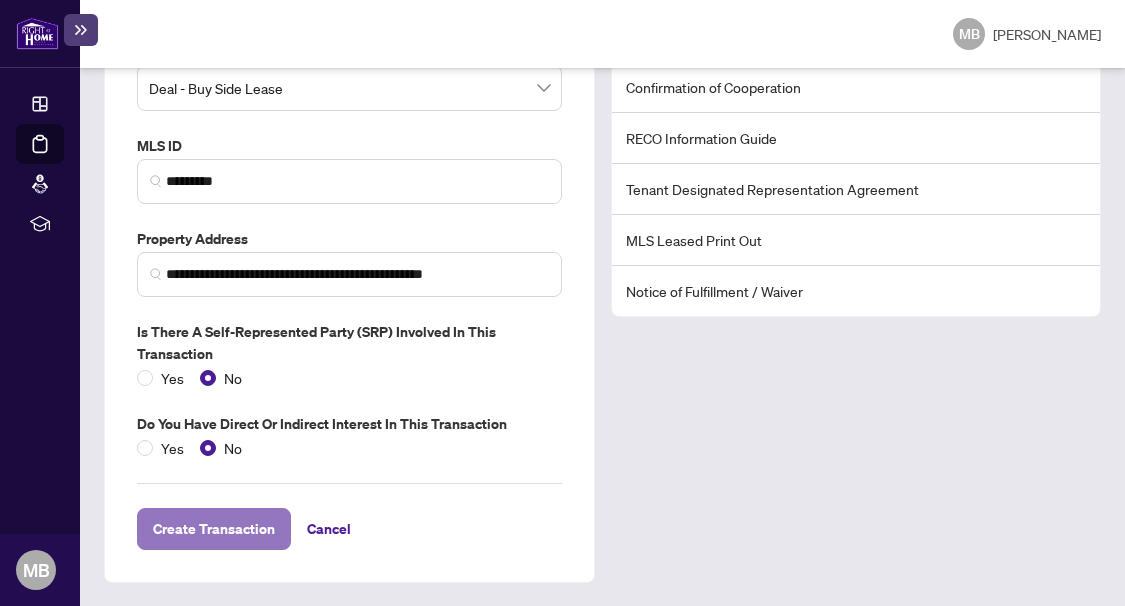 click on "Create Transaction" at bounding box center (214, 529) 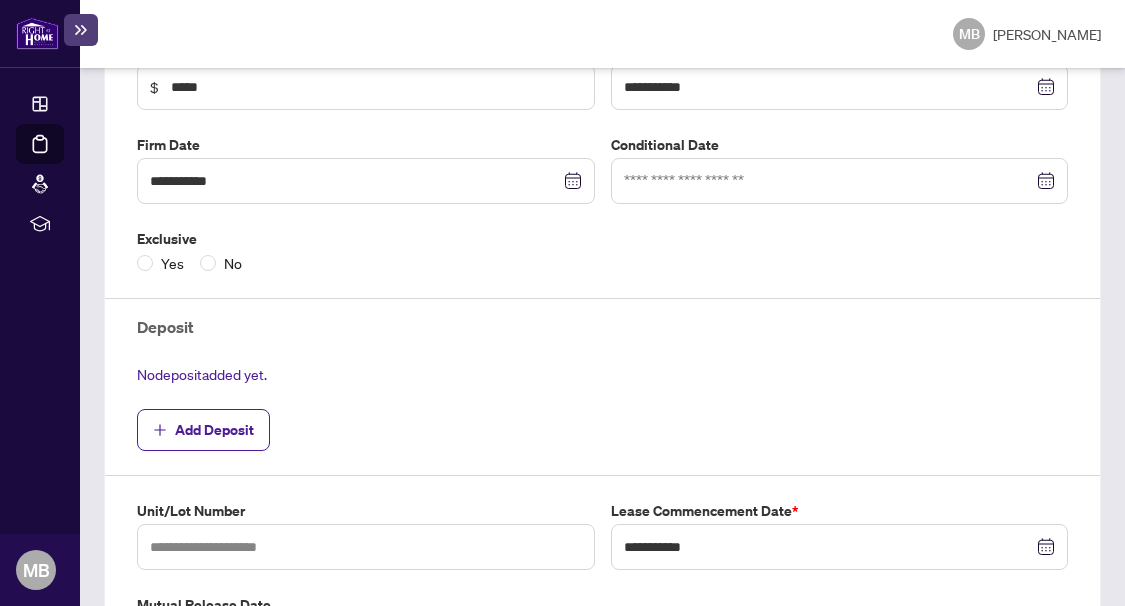 scroll, scrollTop: 508, scrollLeft: 0, axis: vertical 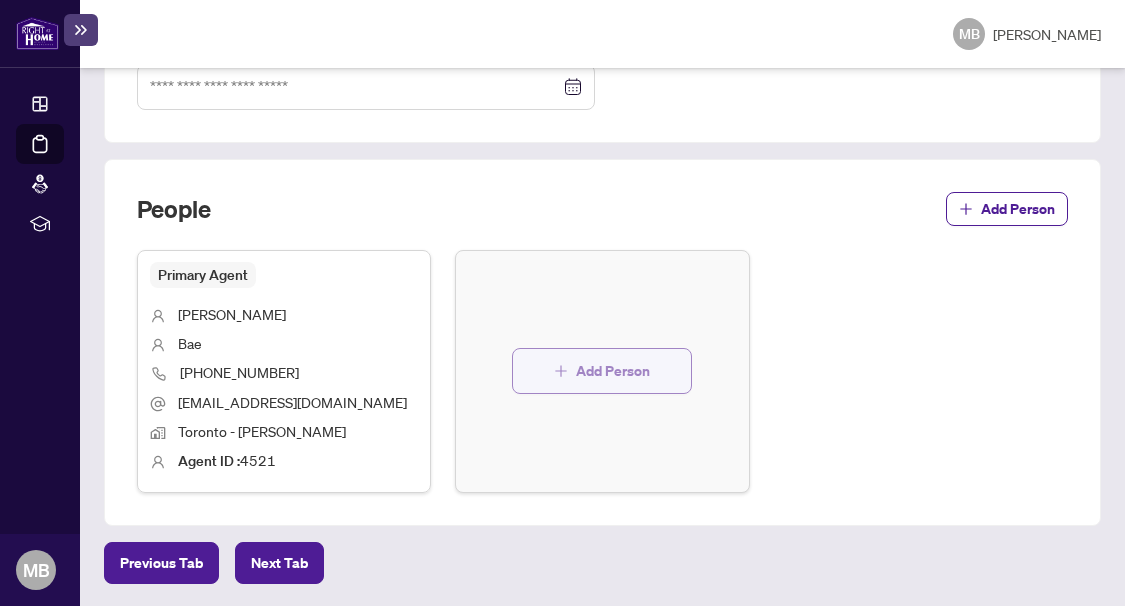 click on "Add Person" at bounding box center [613, 371] 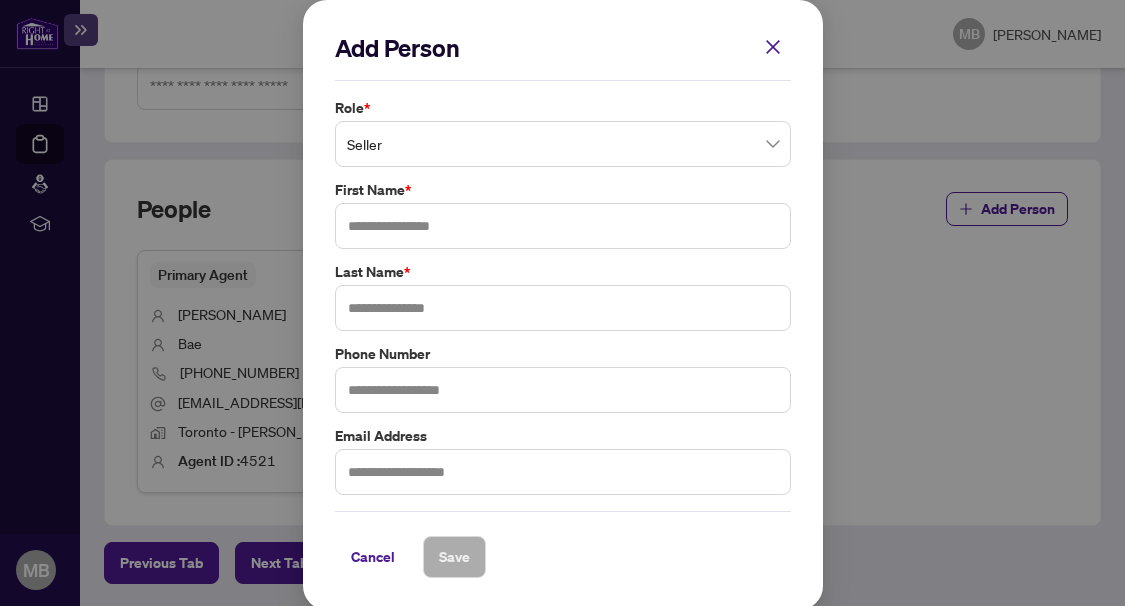 click on "Add Person Role * Seller First Name * Last Name * Phone Number Email Address Cancel Save Cancel OK" at bounding box center (562, 303) 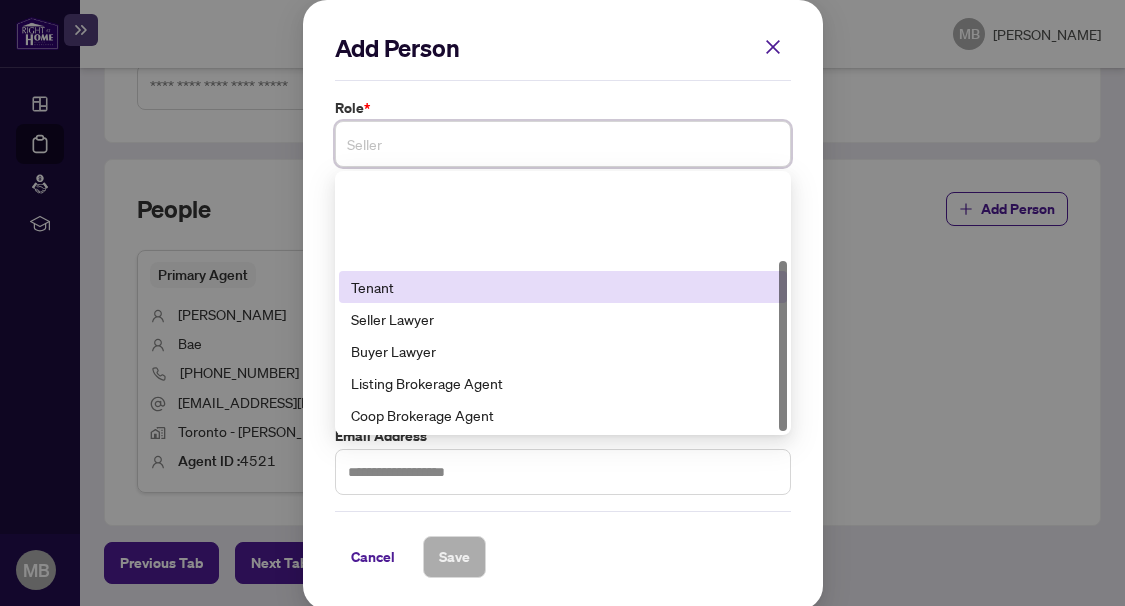 scroll, scrollTop: 128, scrollLeft: 0, axis: vertical 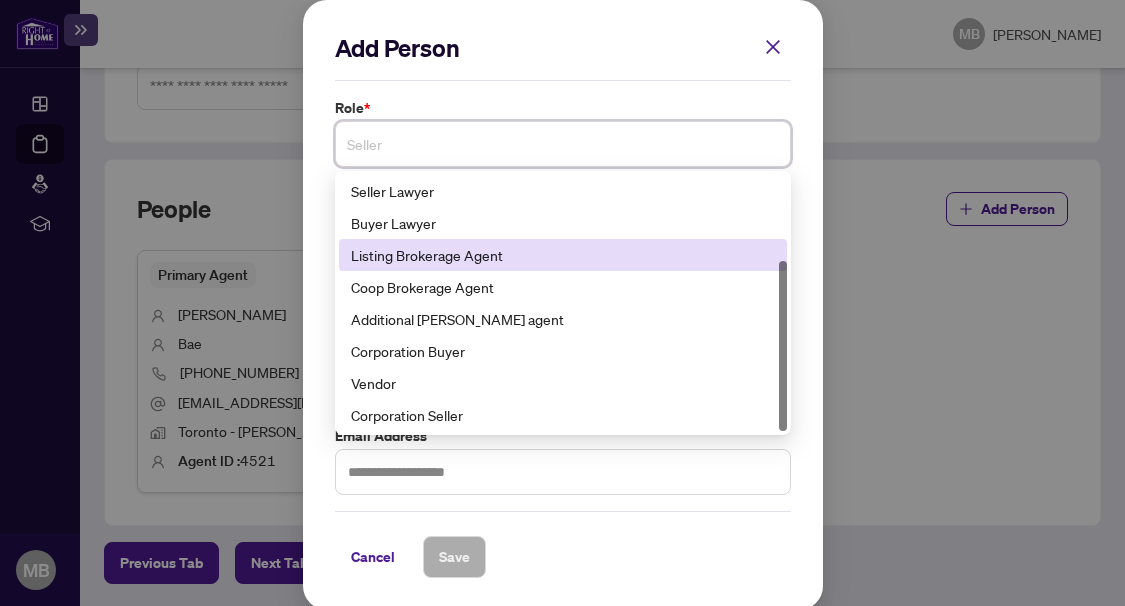 click on "Listing Brokerage Agent" at bounding box center (563, 255) 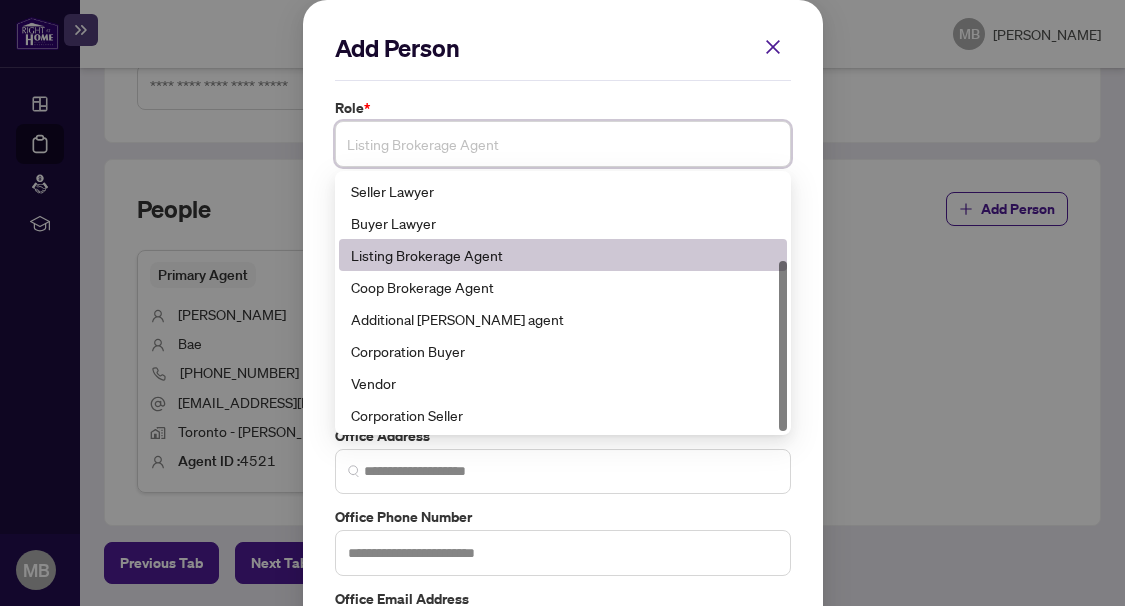 click on "Listing Brokerage Agent" at bounding box center [563, 144] 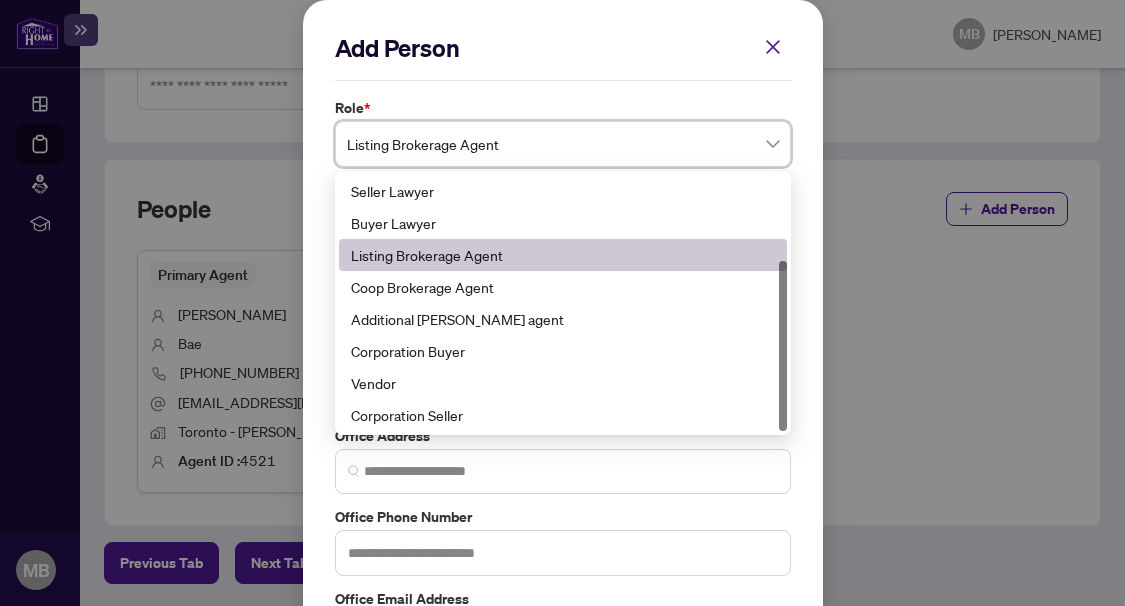 click on "Add Person Role * Listing Brokerage Agent Listing Brokerage Agent 6 8 9 Tenant Seller Lawyer Buyer Lawyer Listing Brokerage Agent Coop Brokerage Agent Additional [PERSON_NAME] agent Corporation Buyer Vendor Corporation Seller First Name * Last Name * Office Name Office Address Office Phone Number Office Email Address Cancel Save Cancel OK" at bounding box center (562, 303) 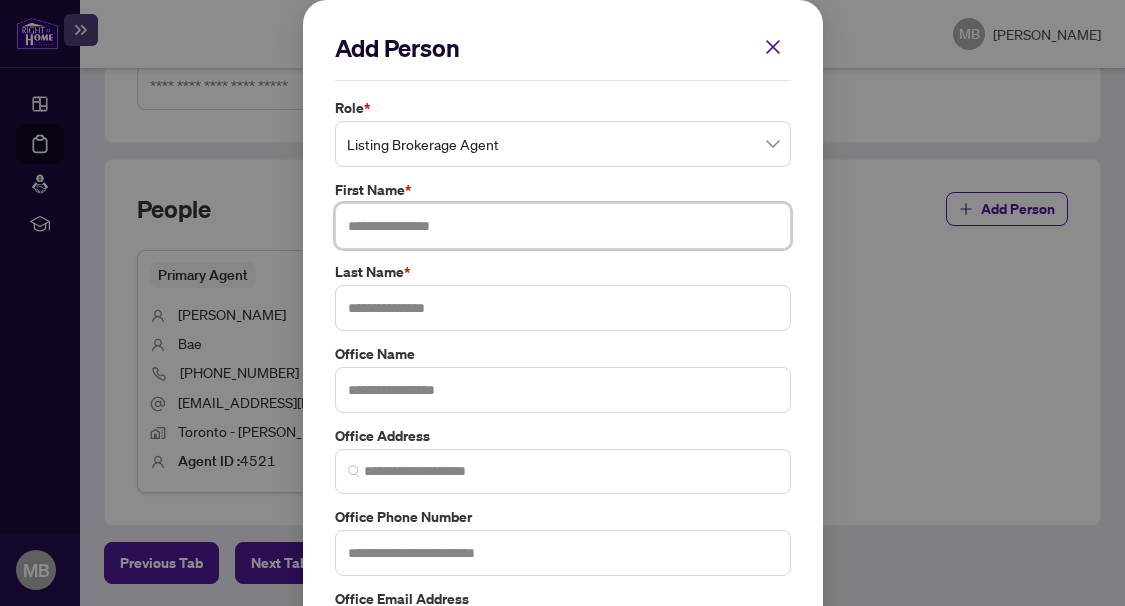 click at bounding box center [563, 226] 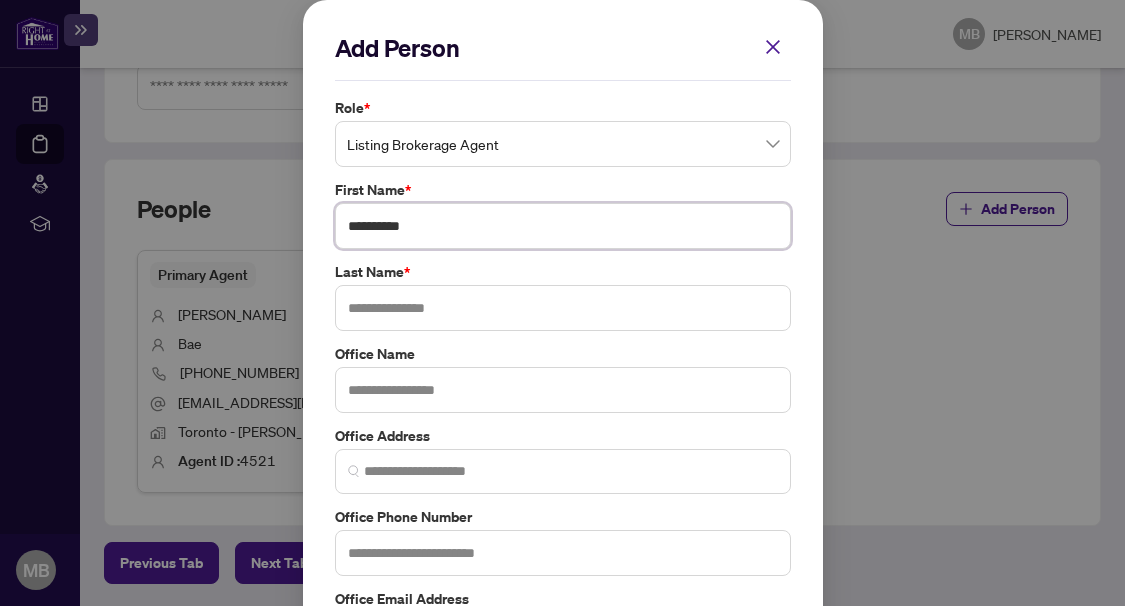 type on "**********" 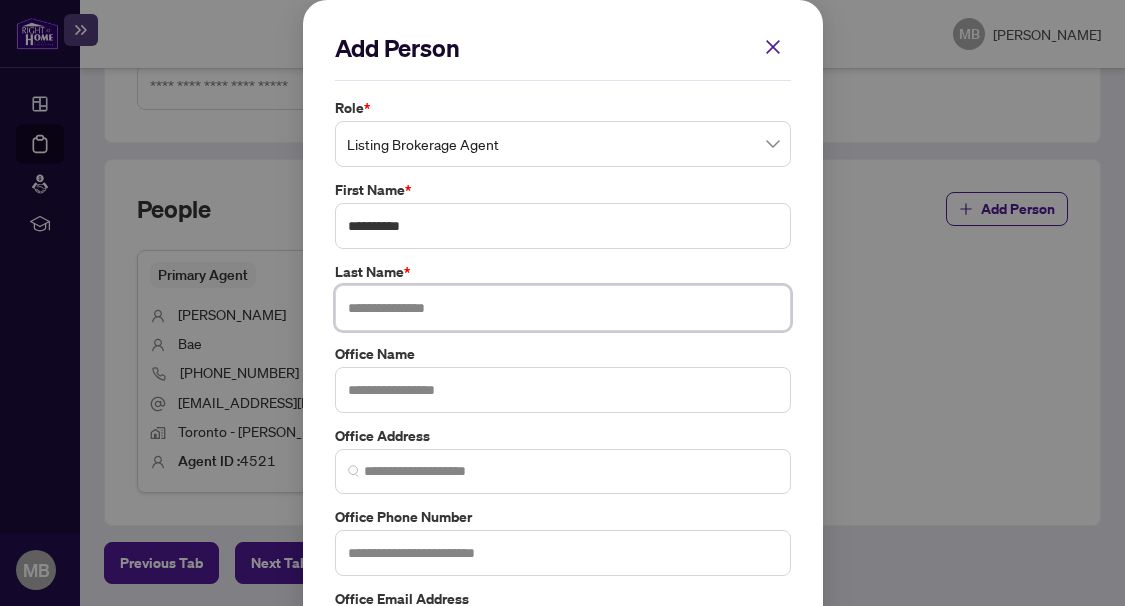 click at bounding box center [563, 308] 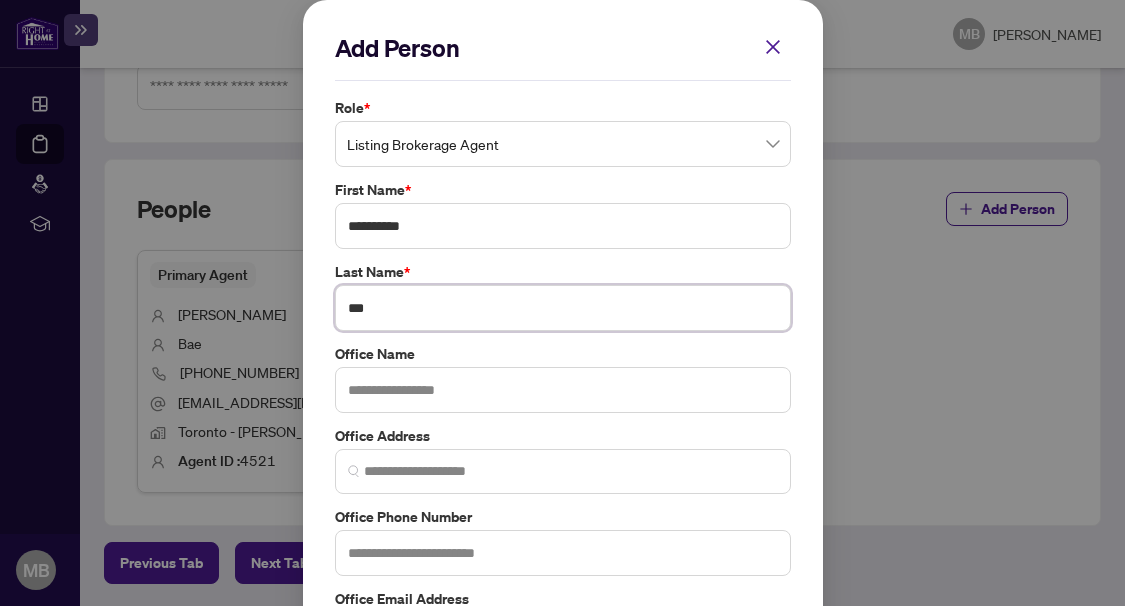 type on "***" 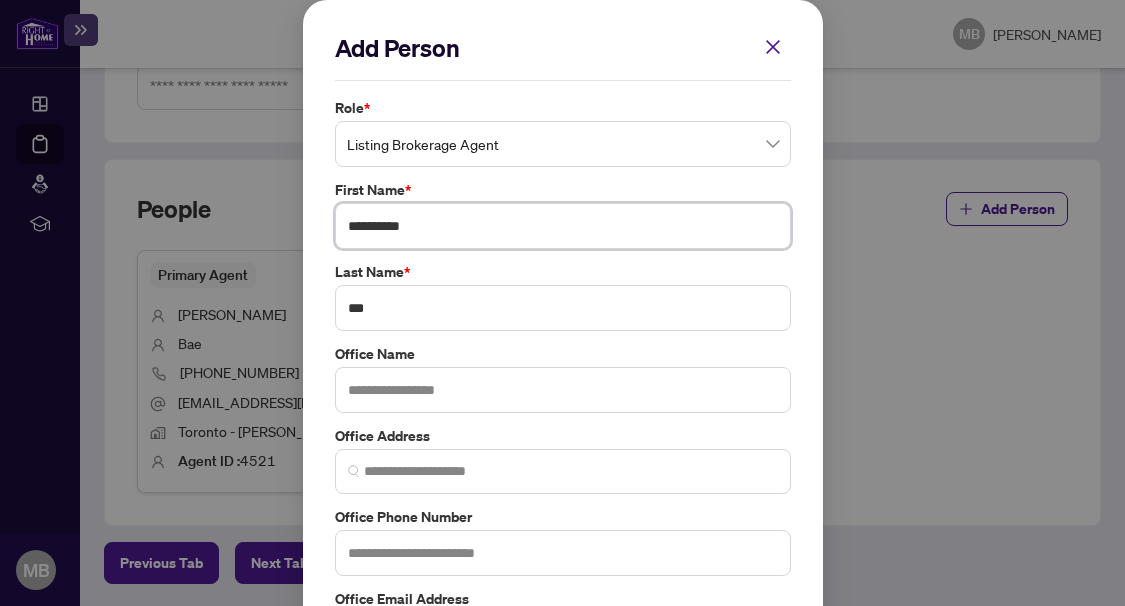 click on "**********" at bounding box center [563, 226] 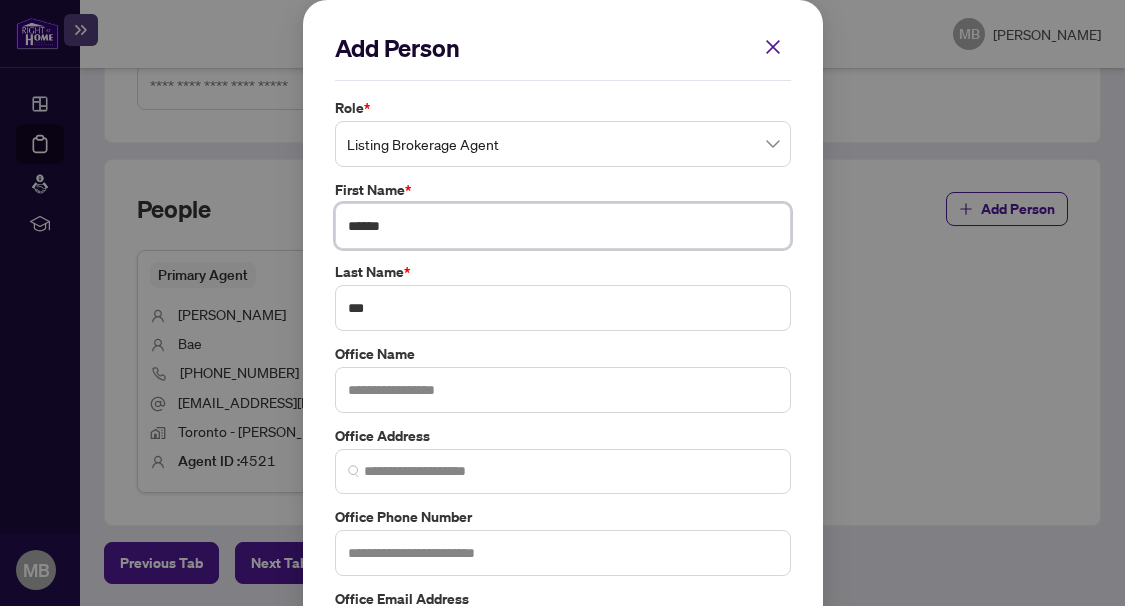 type on "******" 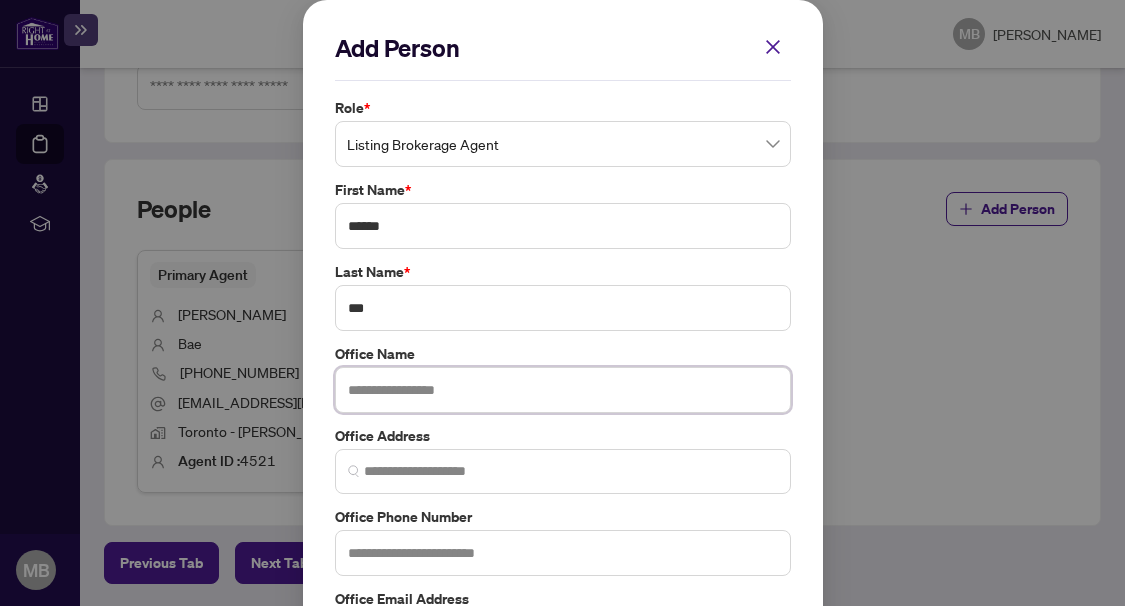 click at bounding box center [563, 390] 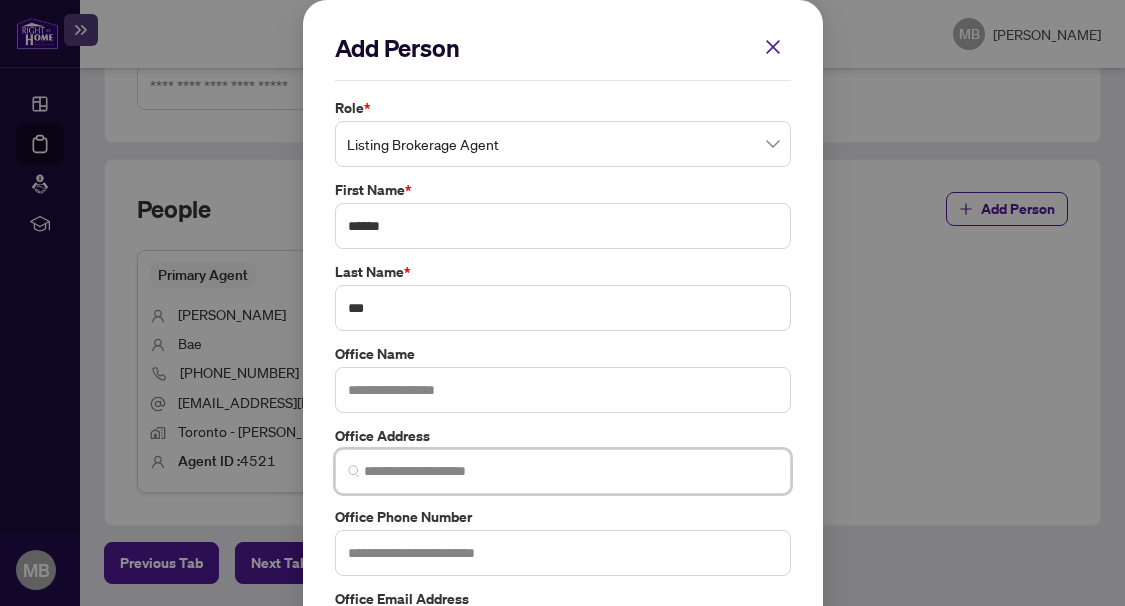 click at bounding box center (571, 471) 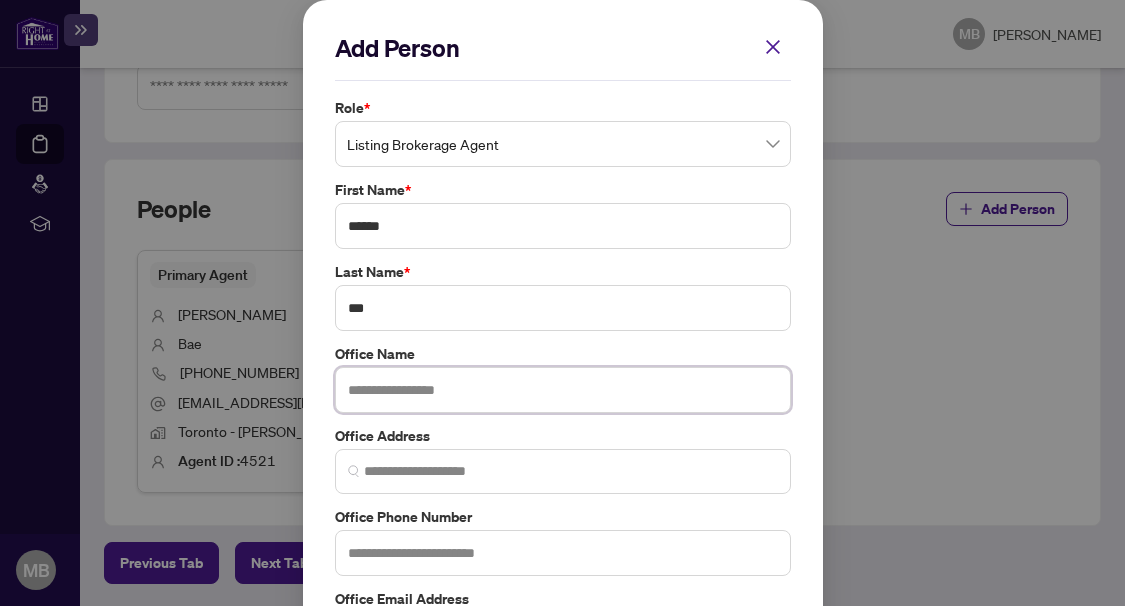 click at bounding box center [563, 390] 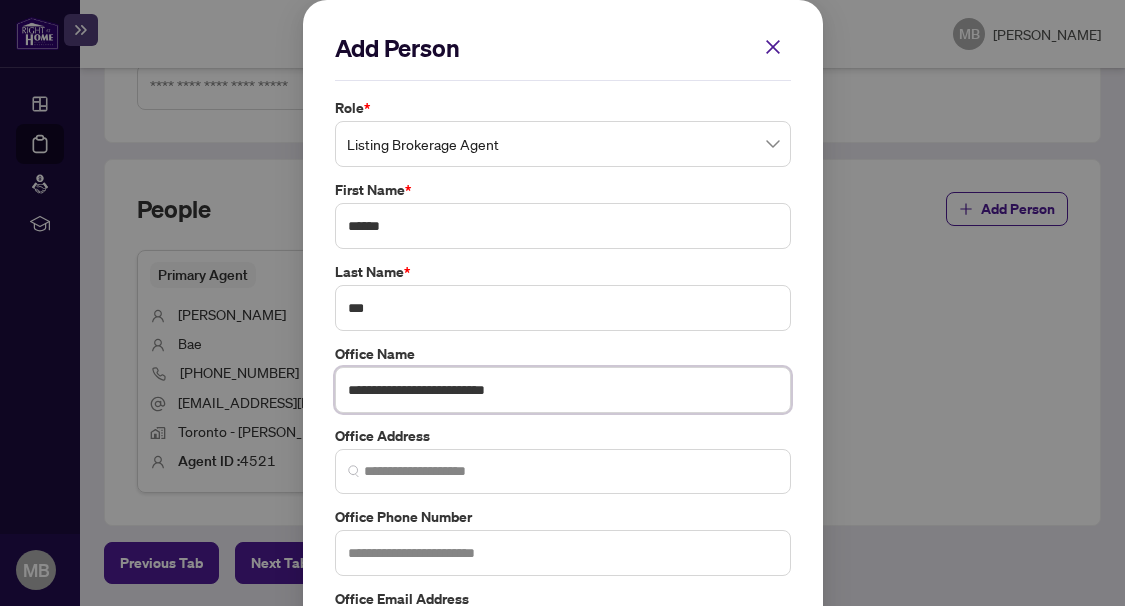 type on "**********" 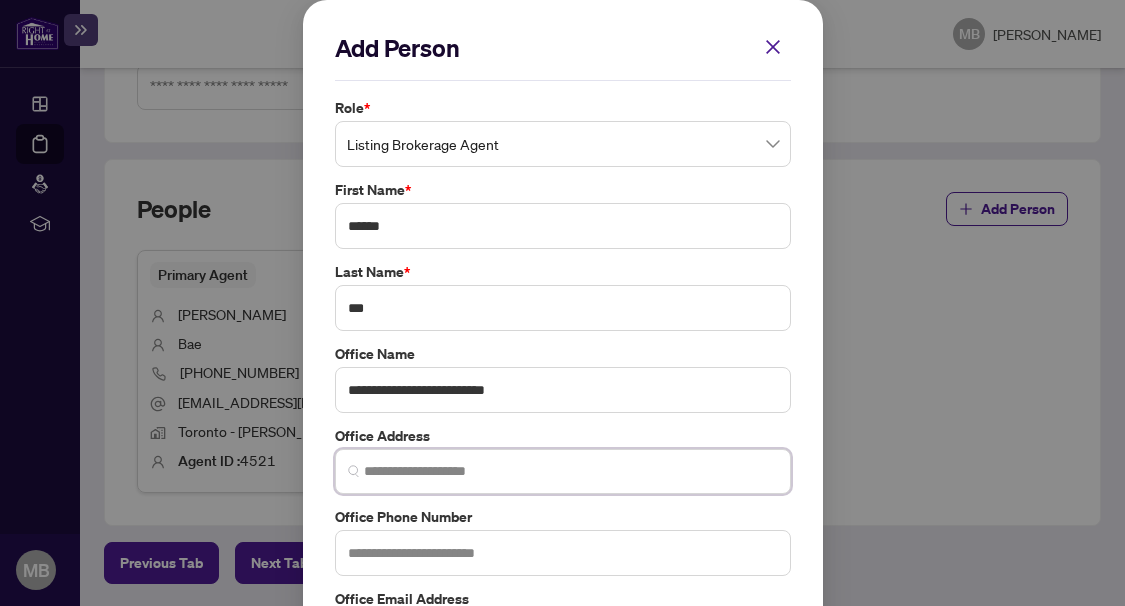 click at bounding box center [571, 471] 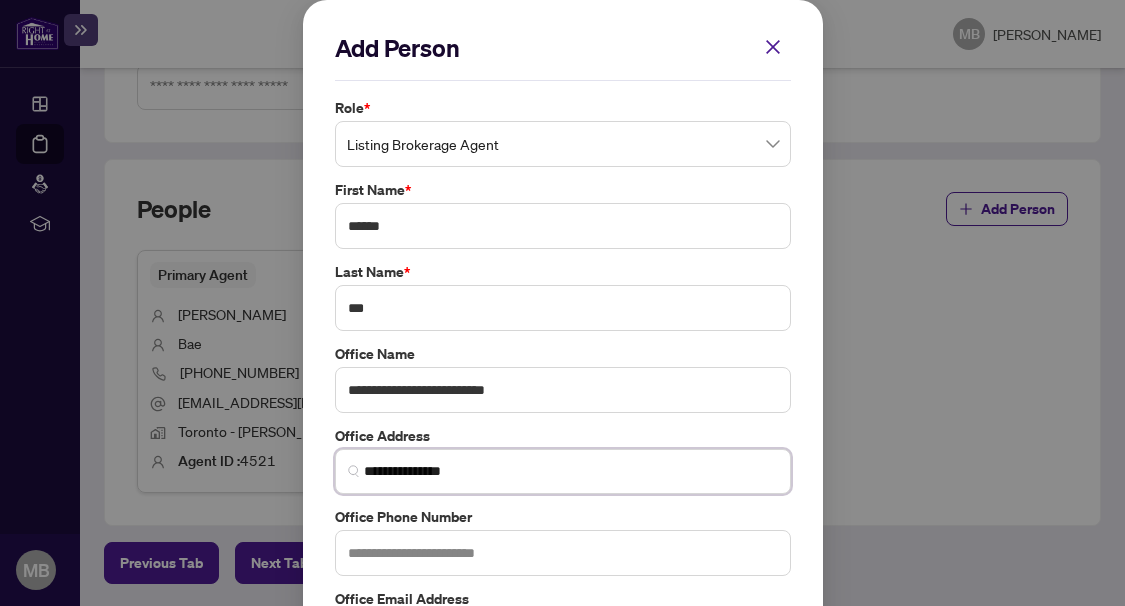 drag, startPoint x: 423, startPoint y: 479, endPoint x: 449, endPoint y: 473, distance: 26.683329 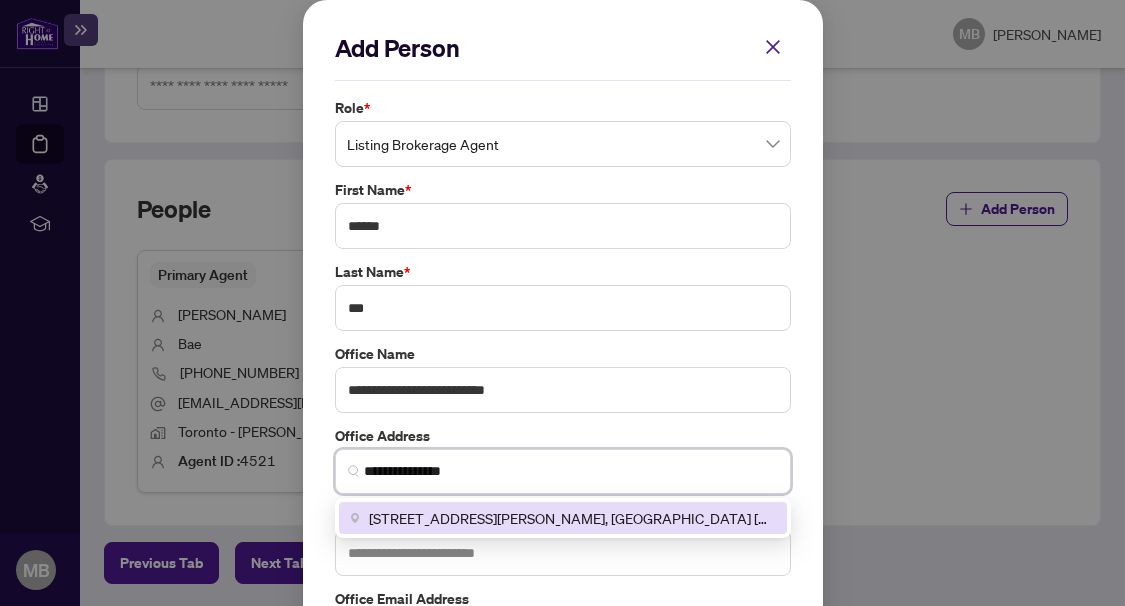 drag, startPoint x: 458, startPoint y: 471, endPoint x: 193, endPoint y: 466, distance: 265.04718 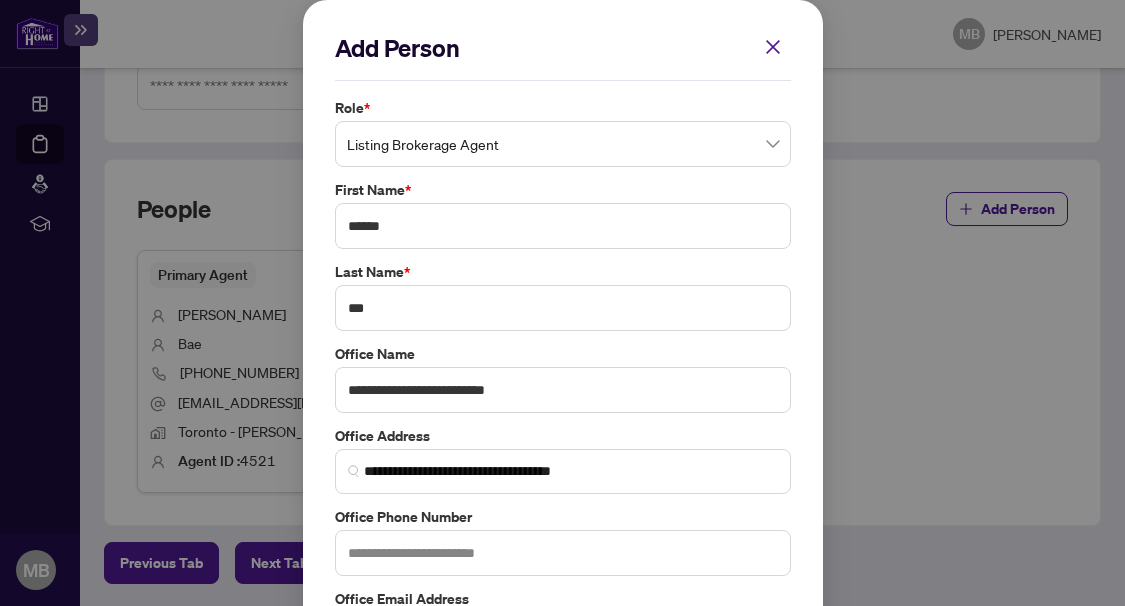 click on "**********" at bounding box center (563, 386) 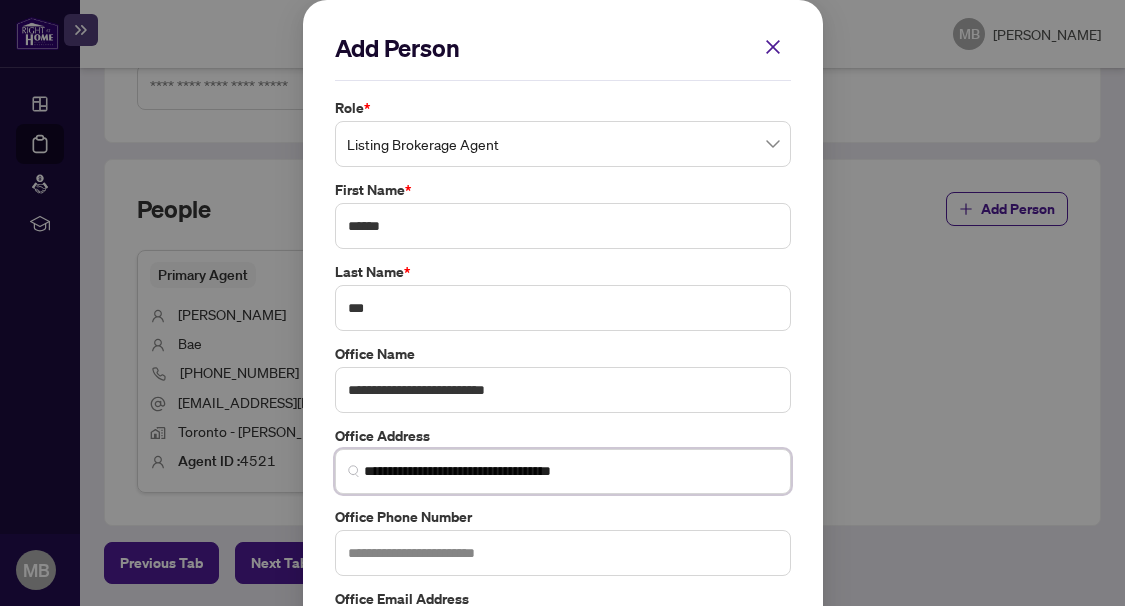 click on "**********" at bounding box center [571, 471] 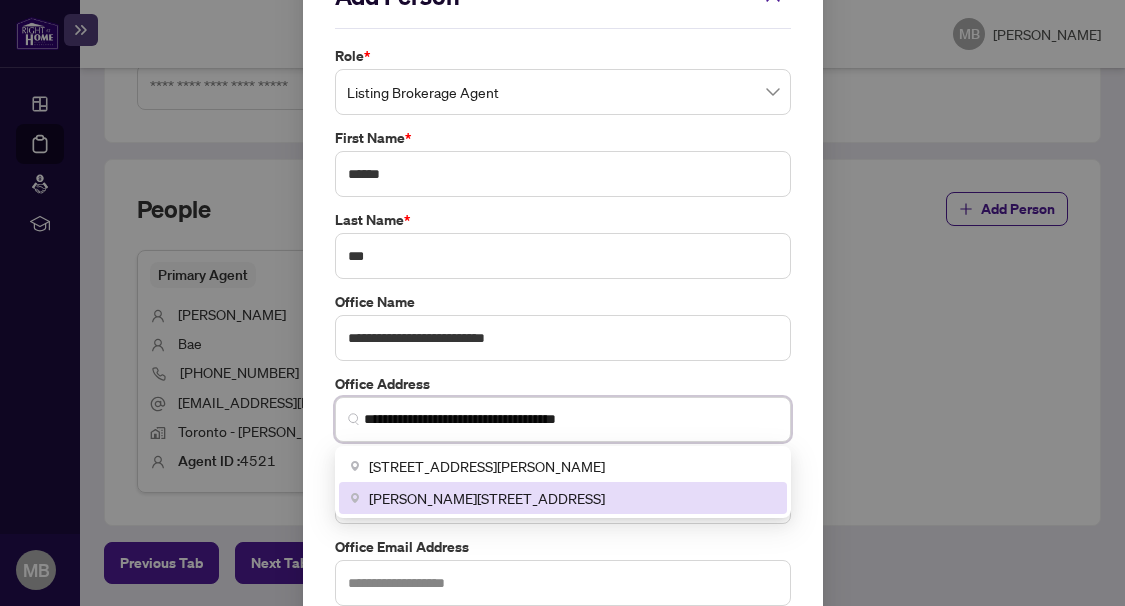 scroll, scrollTop: 100, scrollLeft: 0, axis: vertical 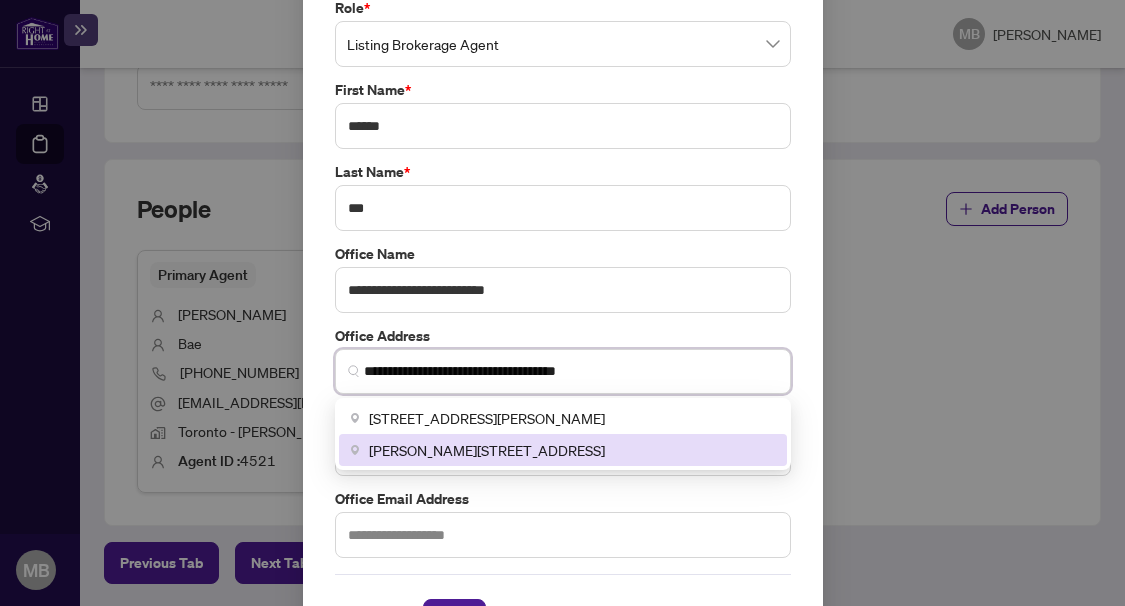 type on "**********" 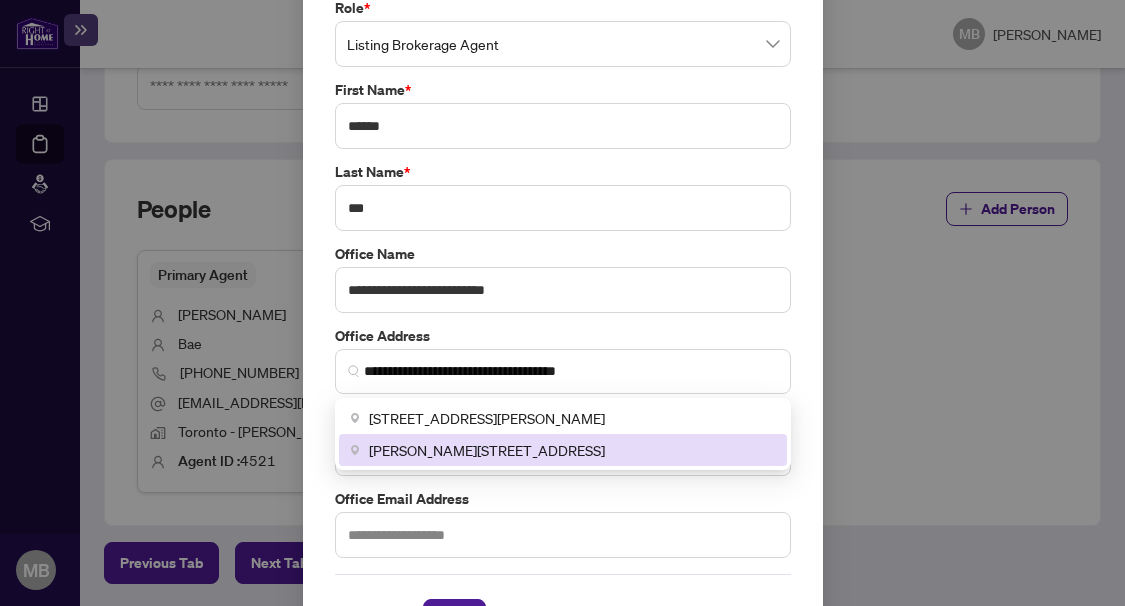 click on "**********" at bounding box center [563, 286] 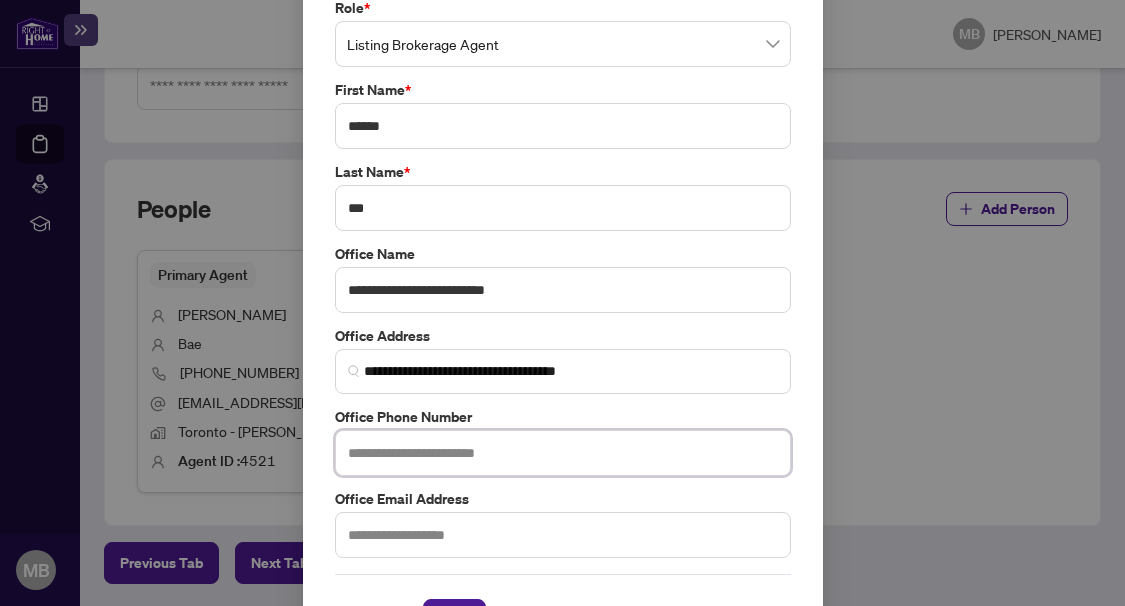 click at bounding box center (563, 453) 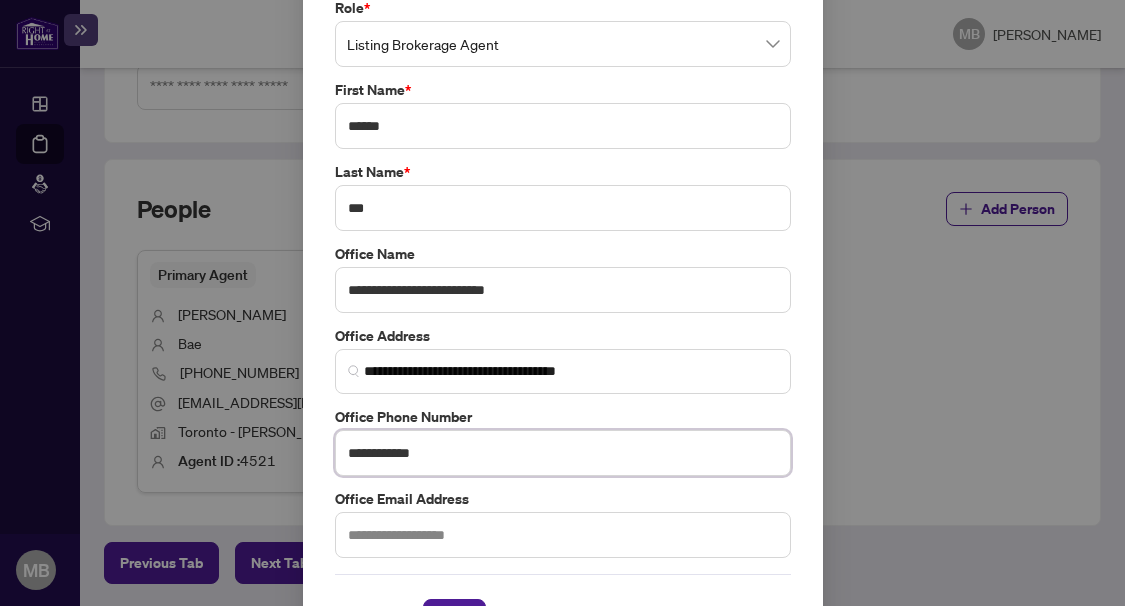 type on "**********" 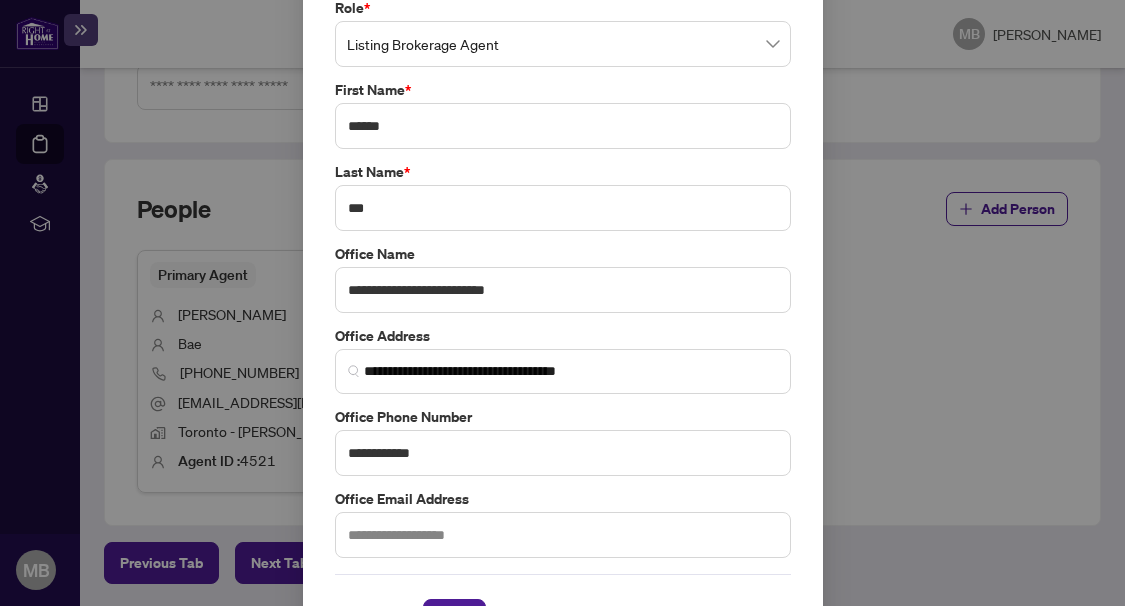 click on "**********" at bounding box center (563, 286) 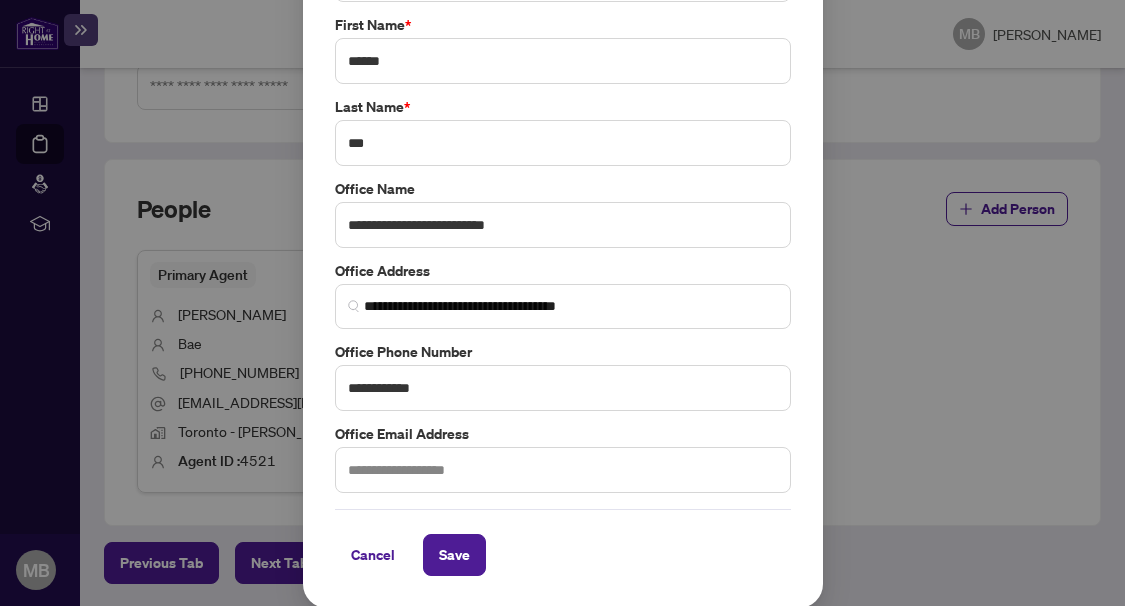 scroll, scrollTop: 167, scrollLeft: 0, axis: vertical 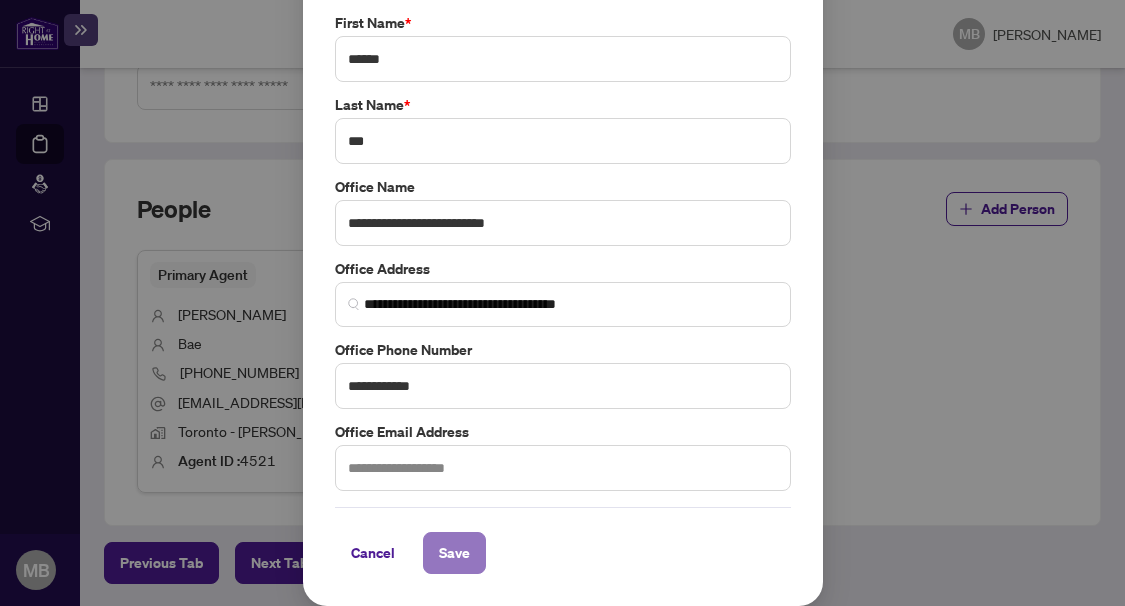 click on "Save" at bounding box center (454, 553) 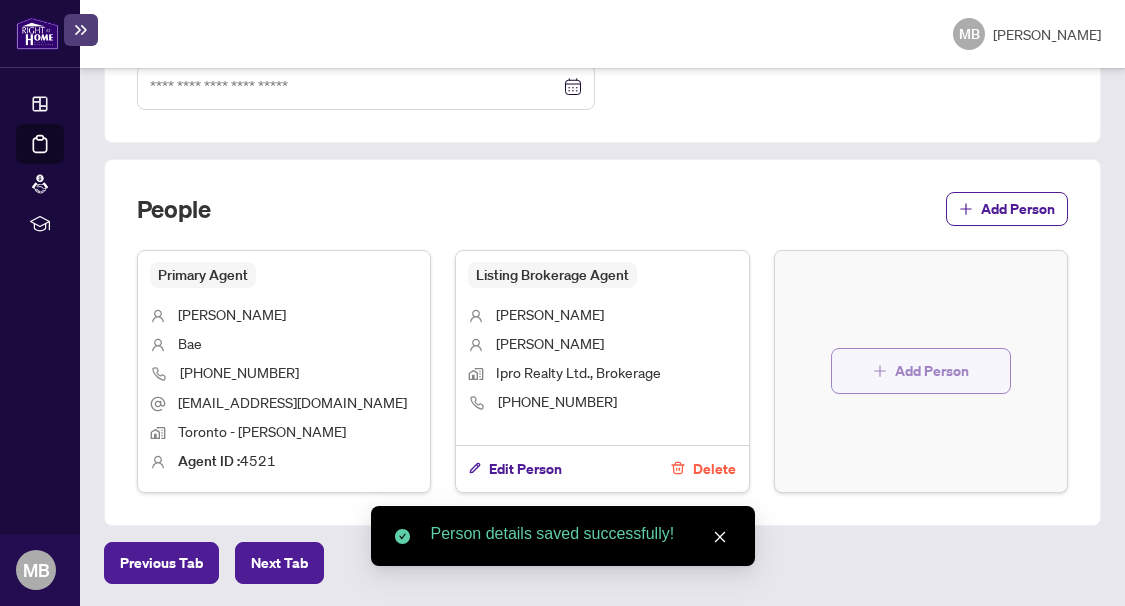 click on "Add Person" at bounding box center (921, 371) 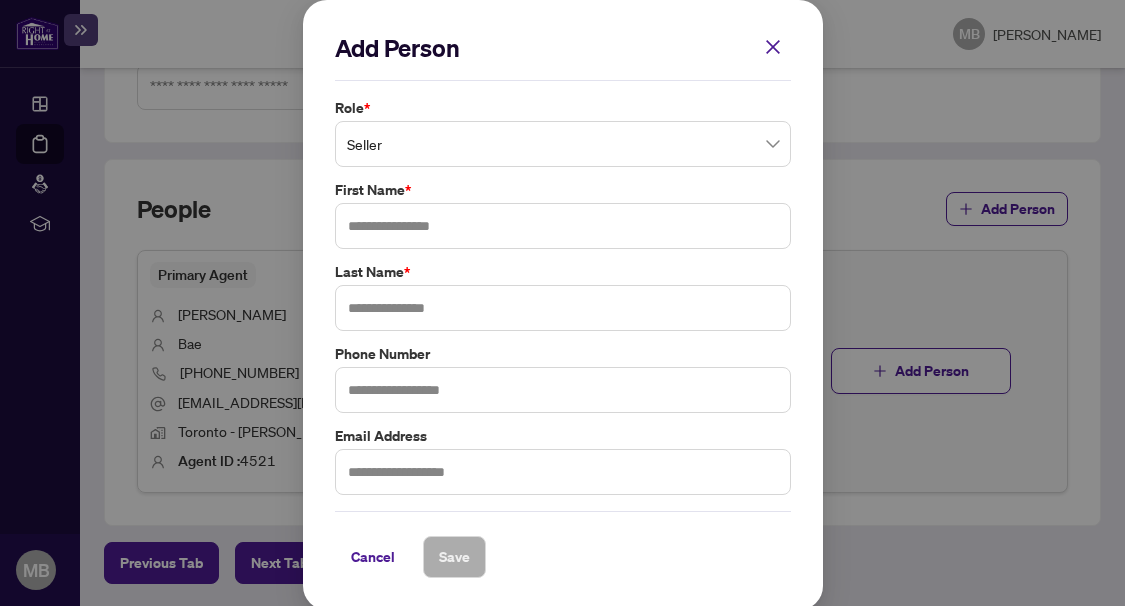 click on "Seller" at bounding box center [563, 144] 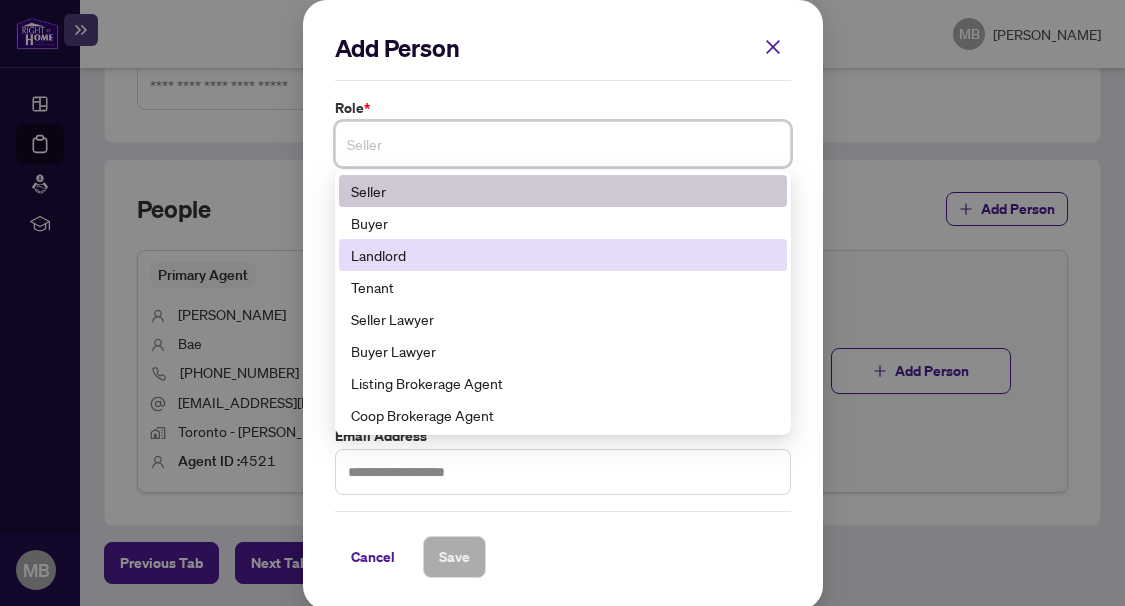 click on "Landlord" at bounding box center (563, 255) 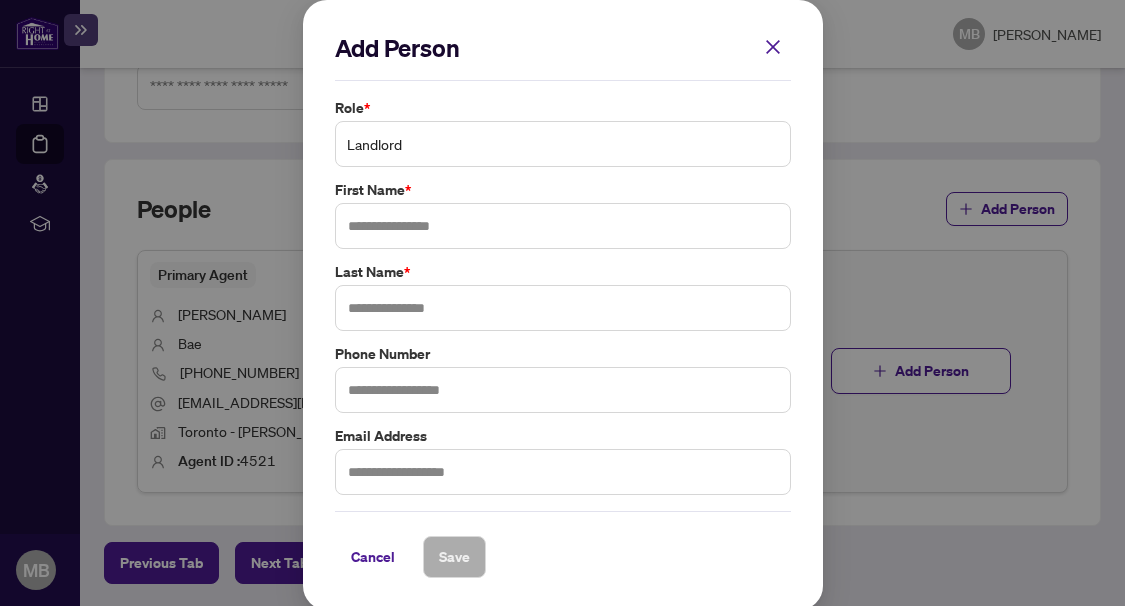 click on "Landlord" at bounding box center (563, 144) 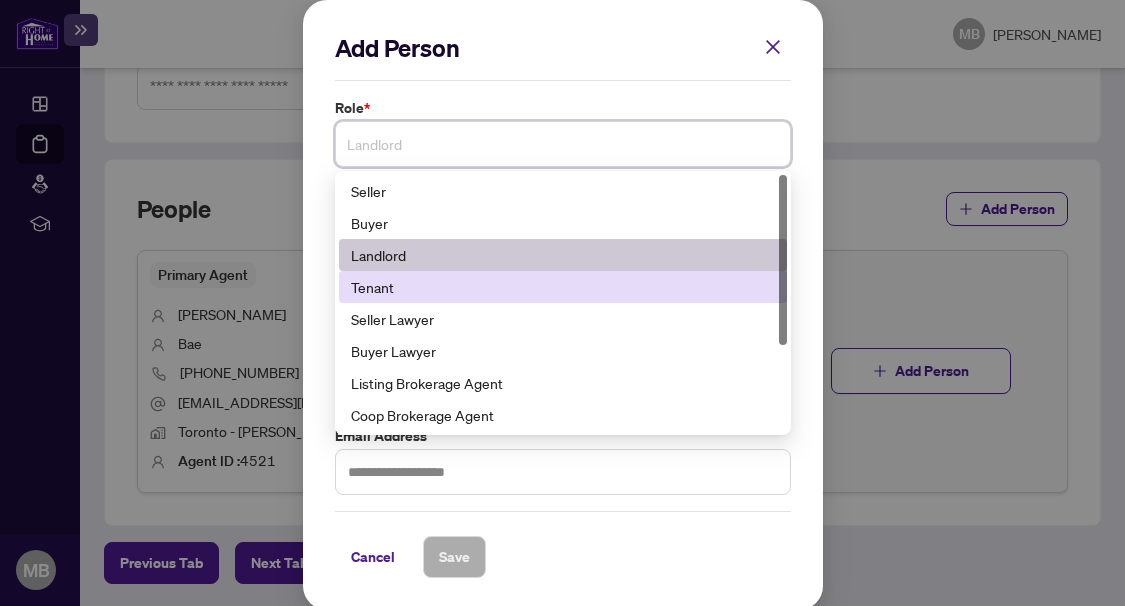 click on "Tenant" at bounding box center (563, 287) 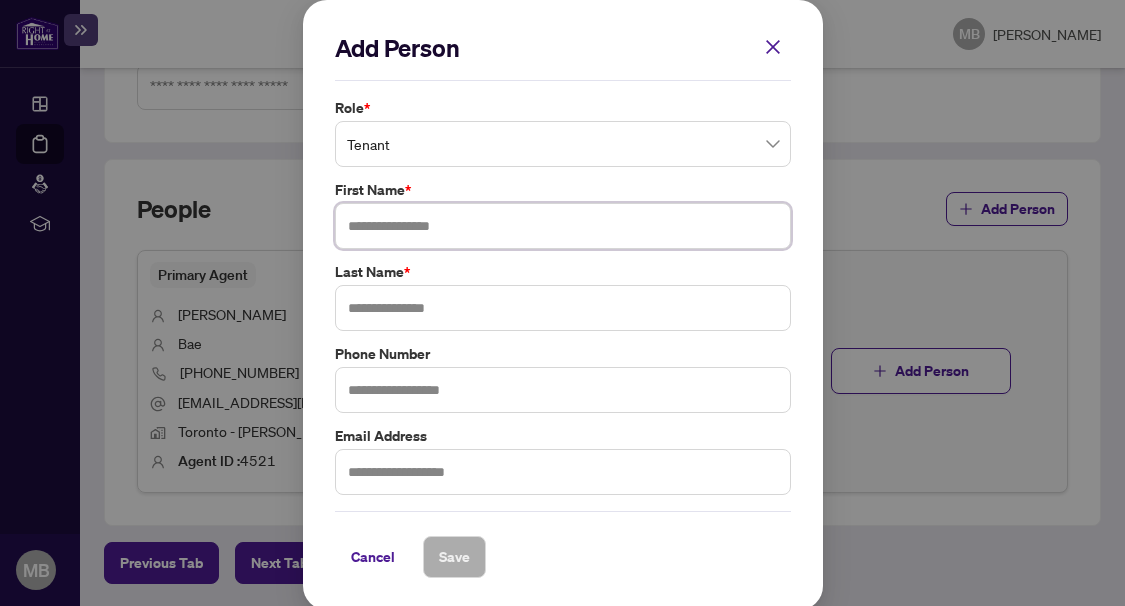 drag, startPoint x: 437, startPoint y: 218, endPoint x: 449, endPoint y: 242, distance: 26.832815 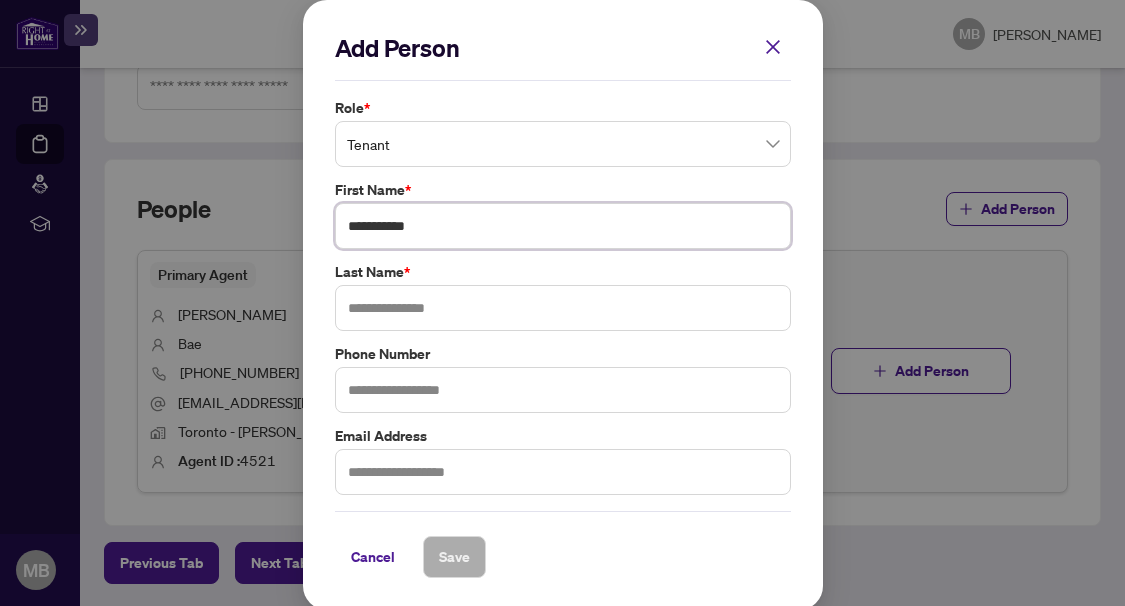 type on "**********" 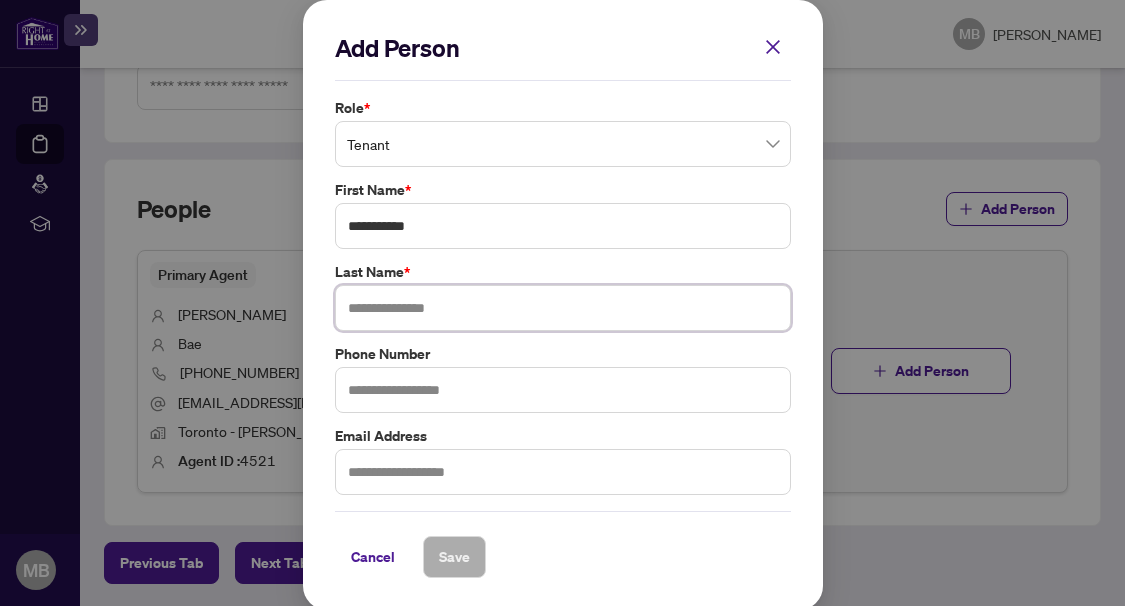 click at bounding box center (563, 308) 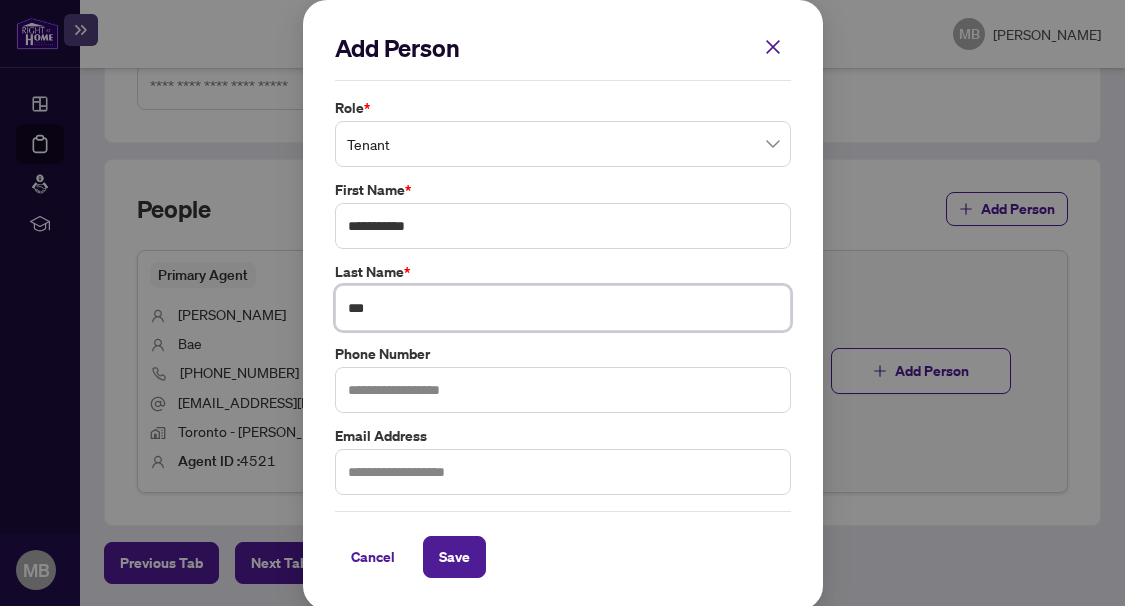 type on "***" 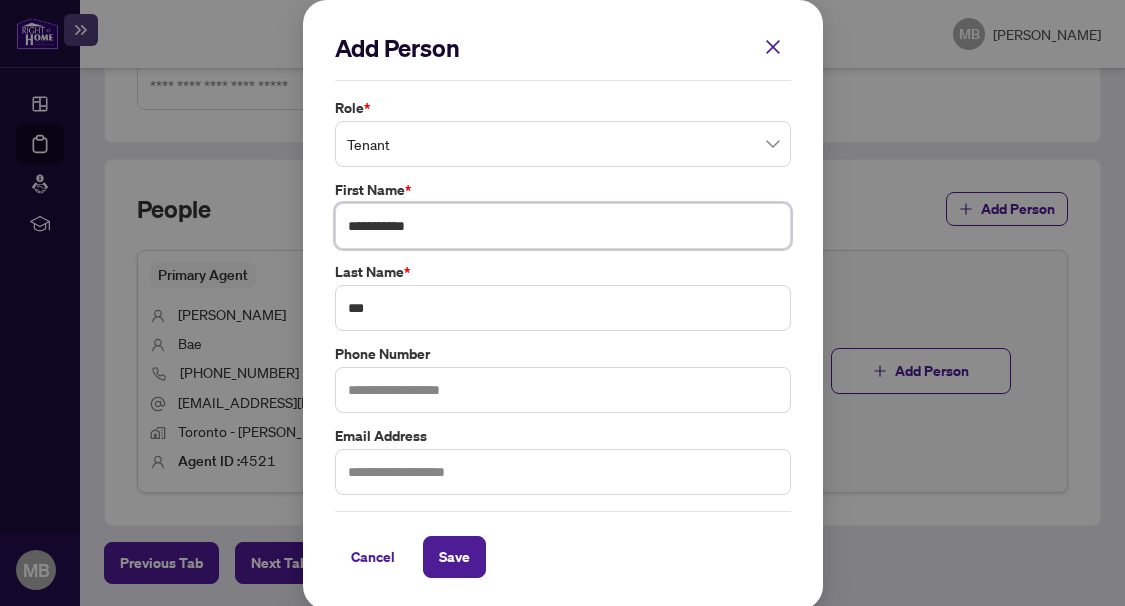 click on "**********" at bounding box center (563, 226) 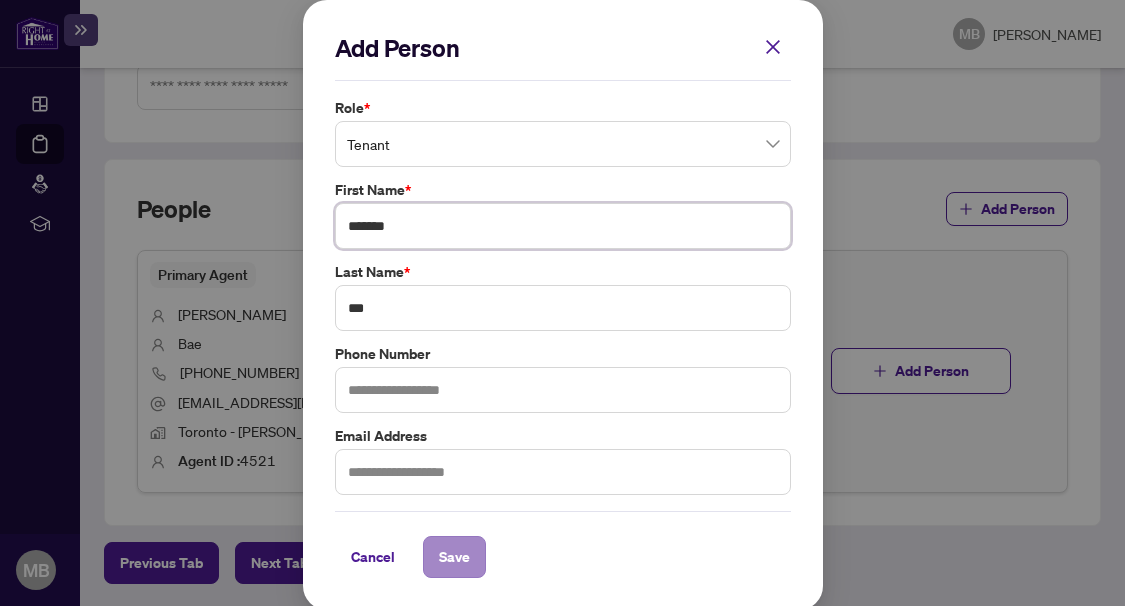 type on "*******" 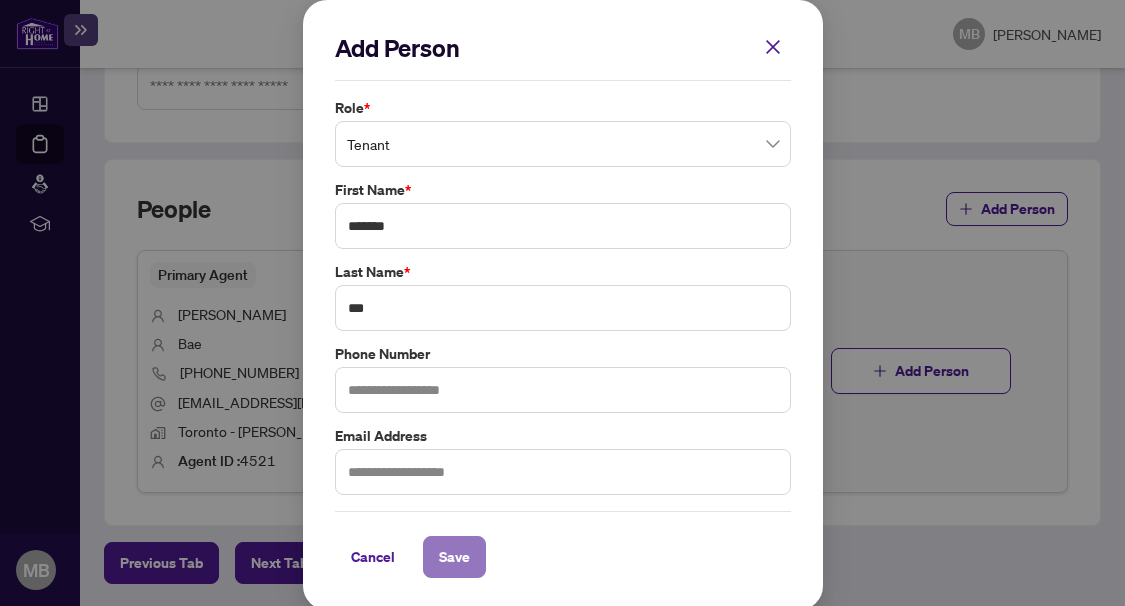 click on "Save" at bounding box center (454, 557) 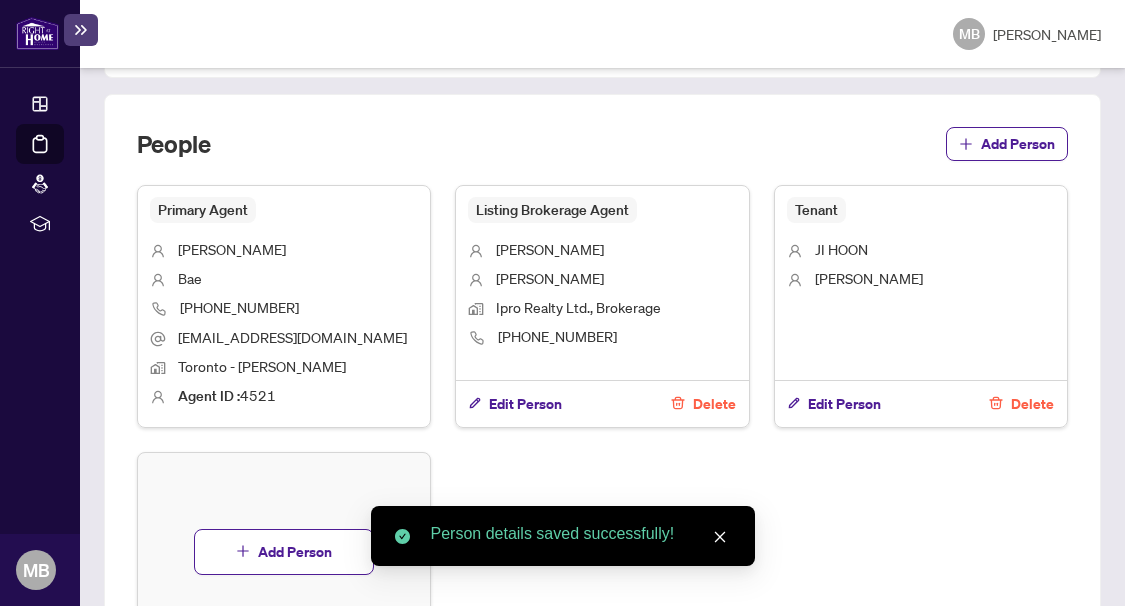 scroll, scrollTop: 1217, scrollLeft: 0, axis: vertical 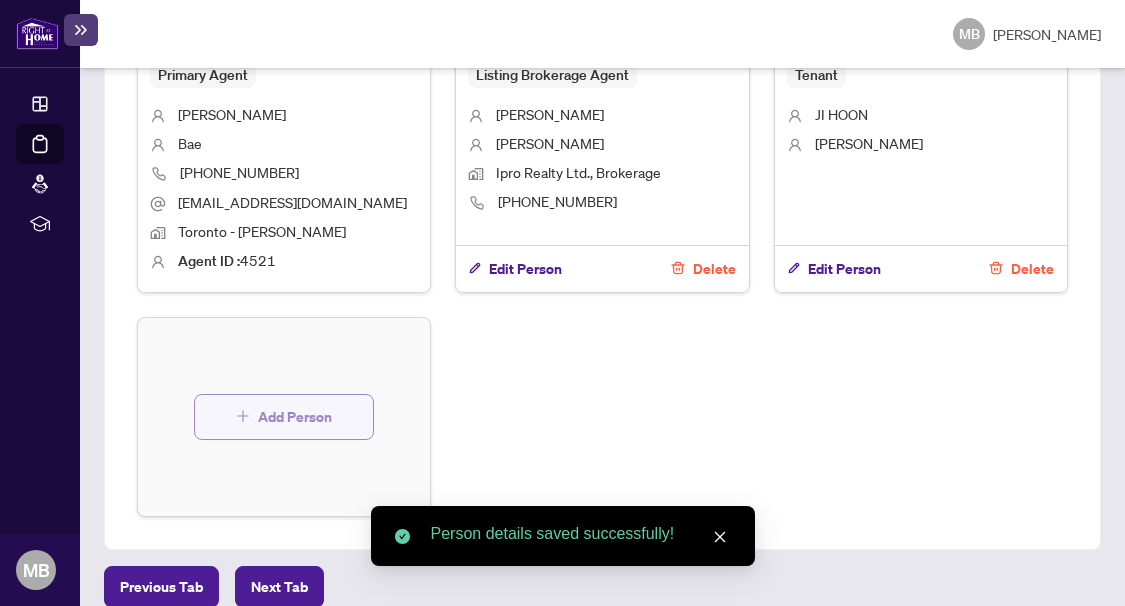 click on "Add Person" at bounding box center [295, 417] 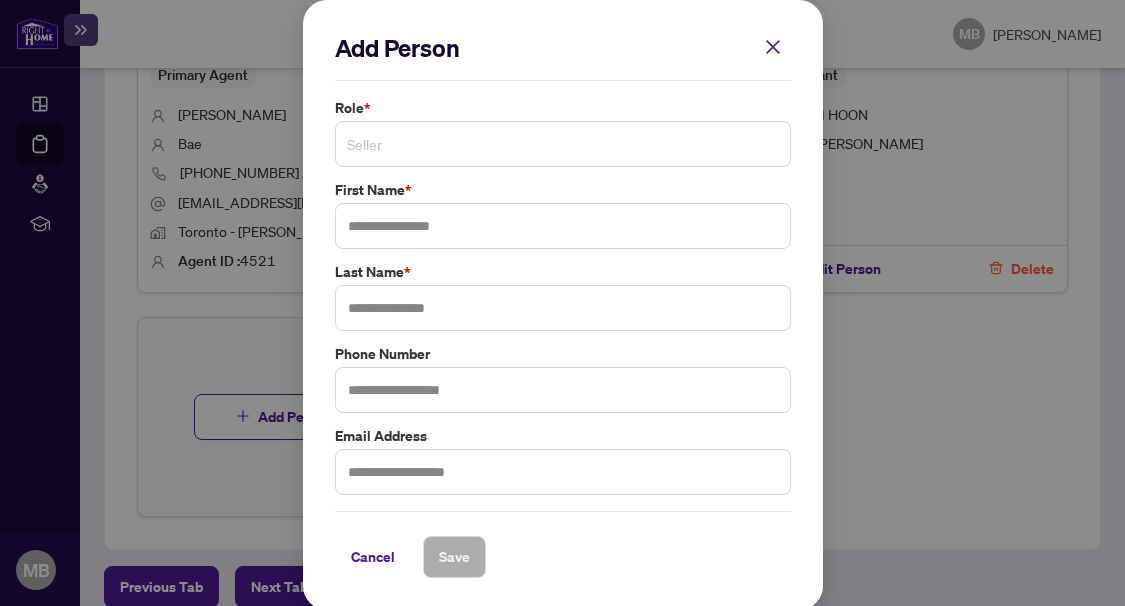 click on "Seller" at bounding box center (563, 144) 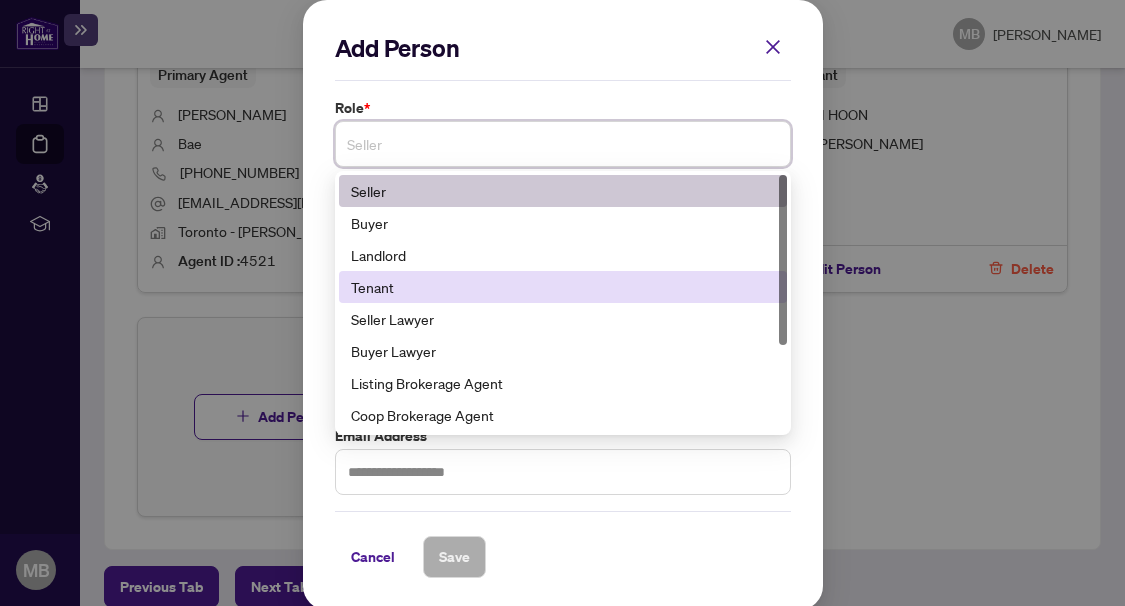click on "Tenant" at bounding box center [563, 287] 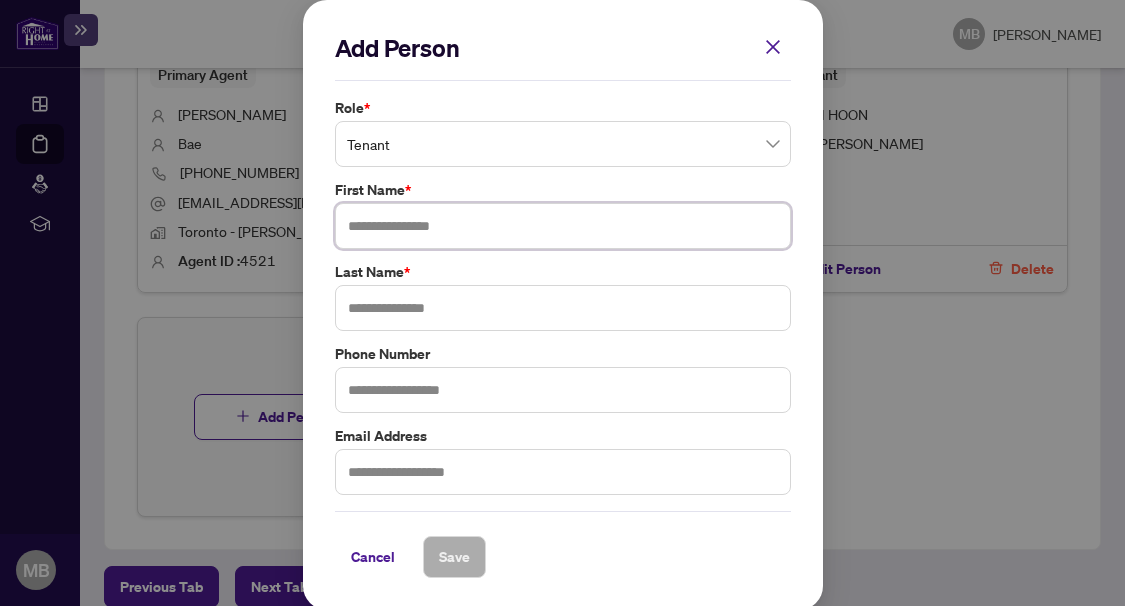 click at bounding box center [563, 226] 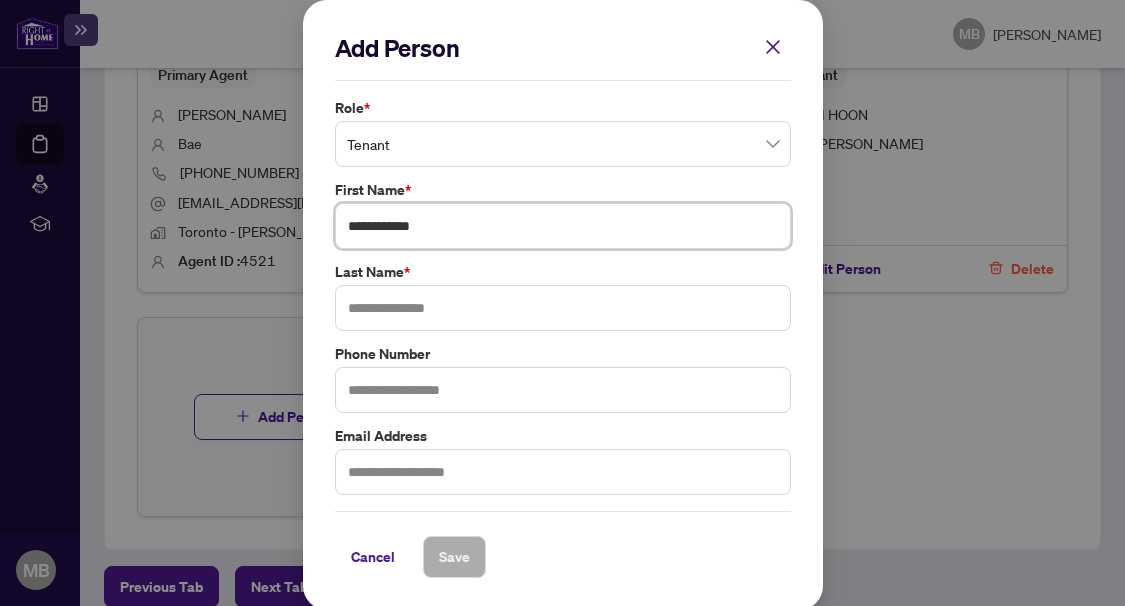 type on "**********" 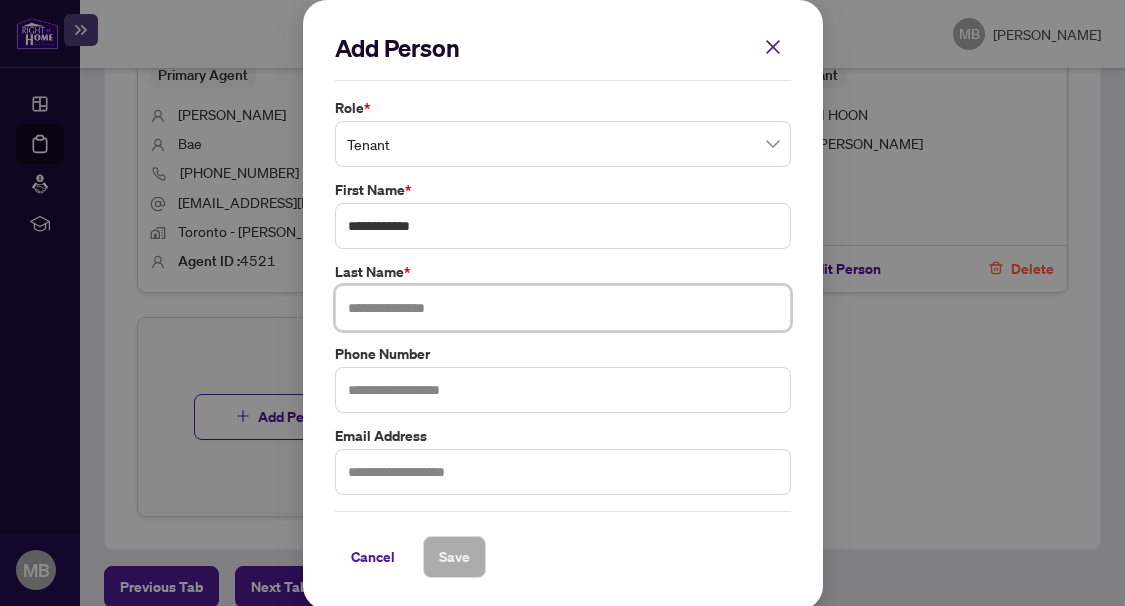 click at bounding box center [563, 308] 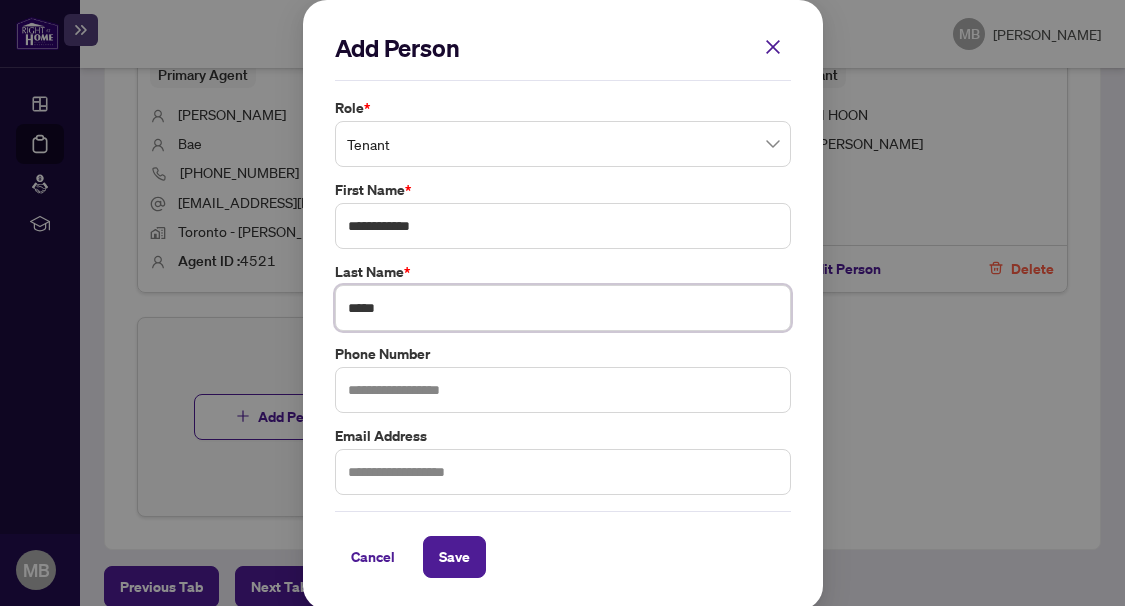 type on "*****" 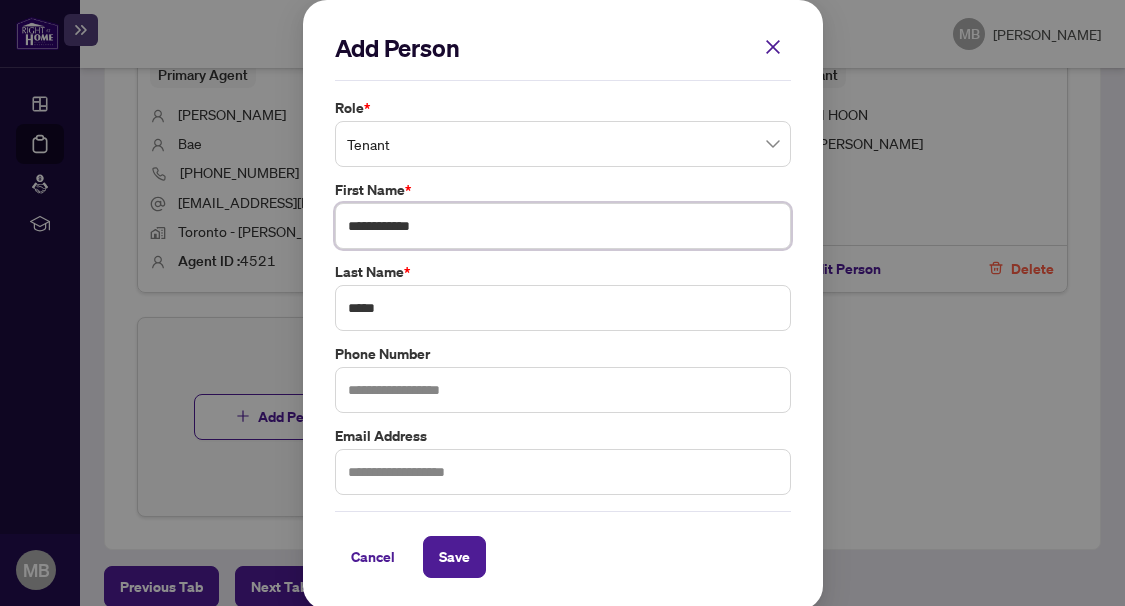 click on "**********" at bounding box center [563, 226] 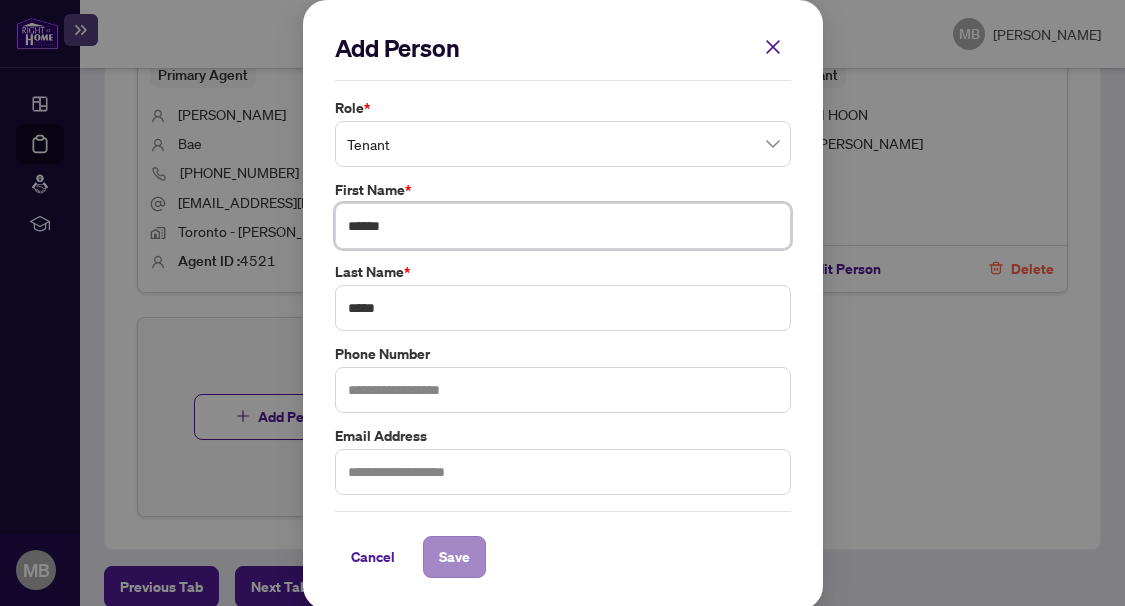 type on "******" 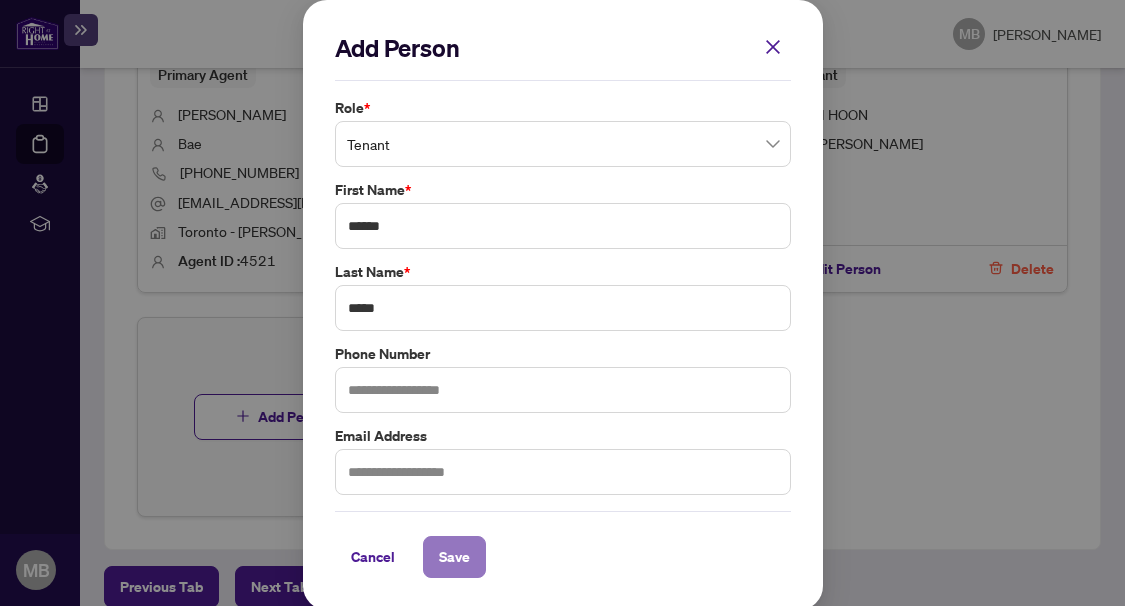 click on "Save" at bounding box center (454, 557) 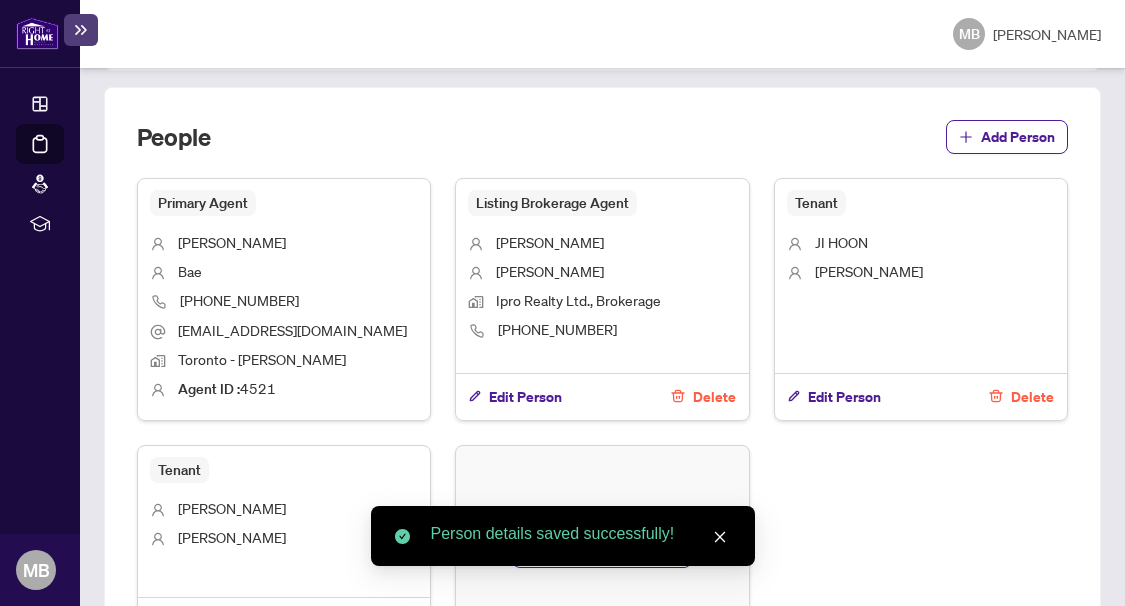 scroll, scrollTop: 1241, scrollLeft: 0, axis: vertical 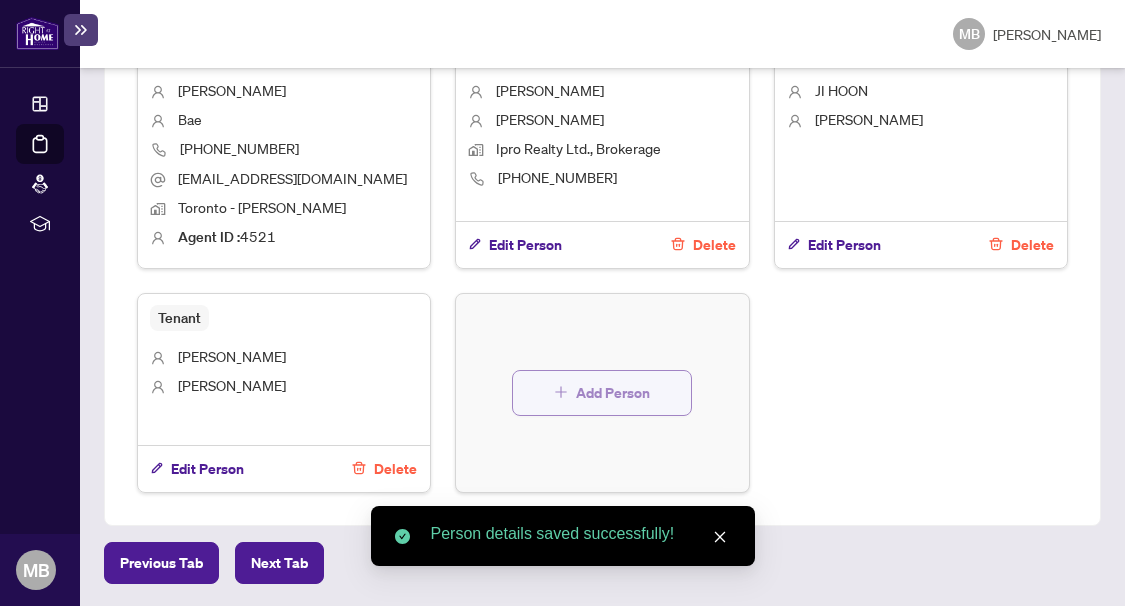 click on "Add Person" at bounding box center [613, 393] 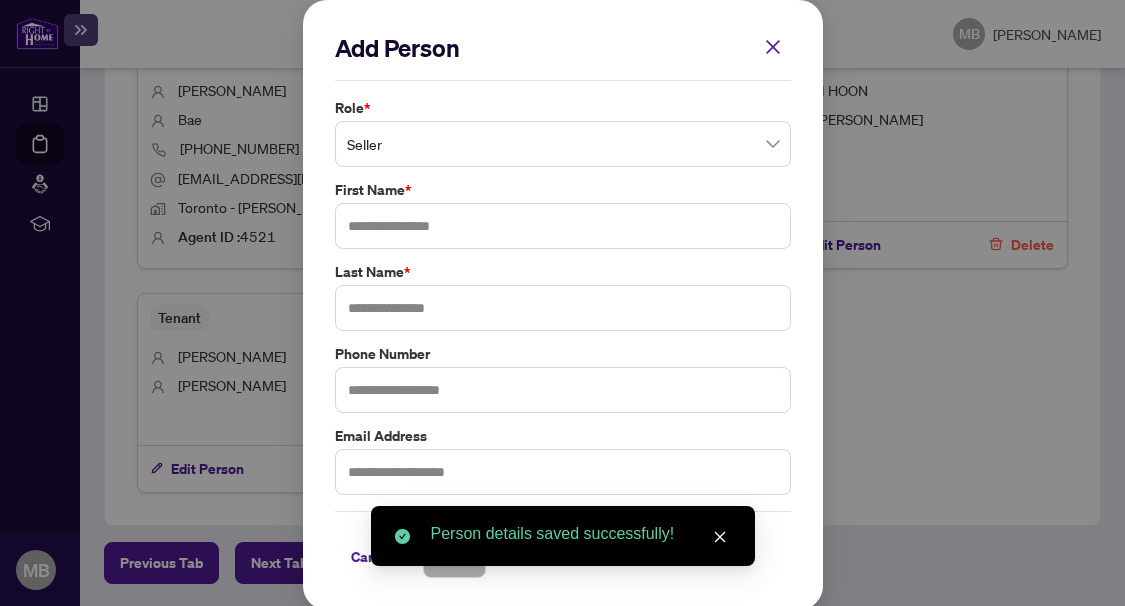 click on "Seller" at bounding box center (563, 144) 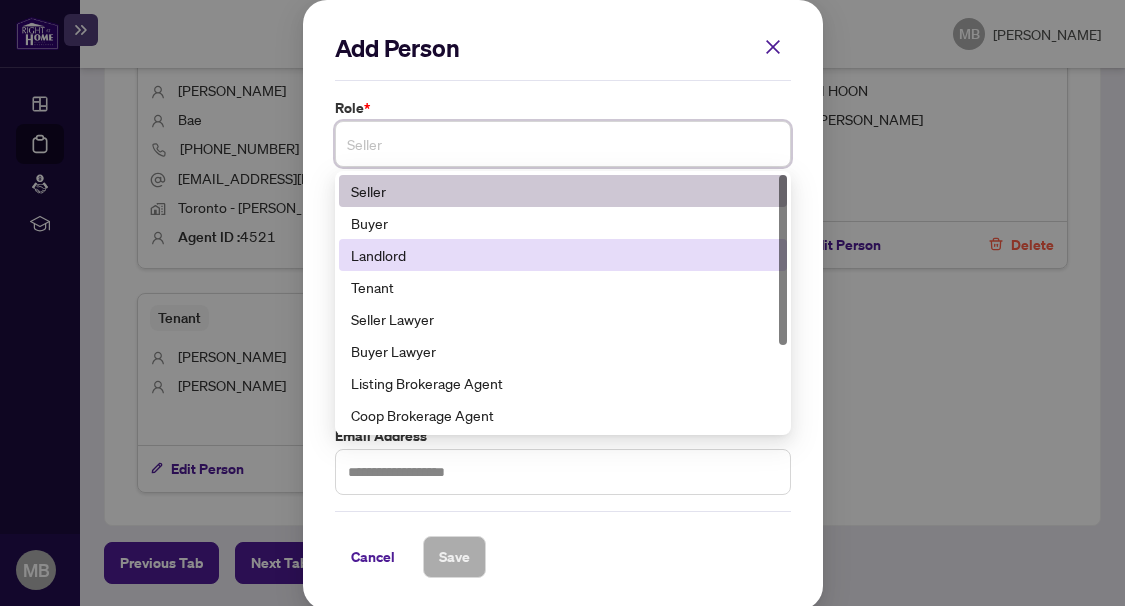 click on "Landlord" at bounding box center [563, 255] 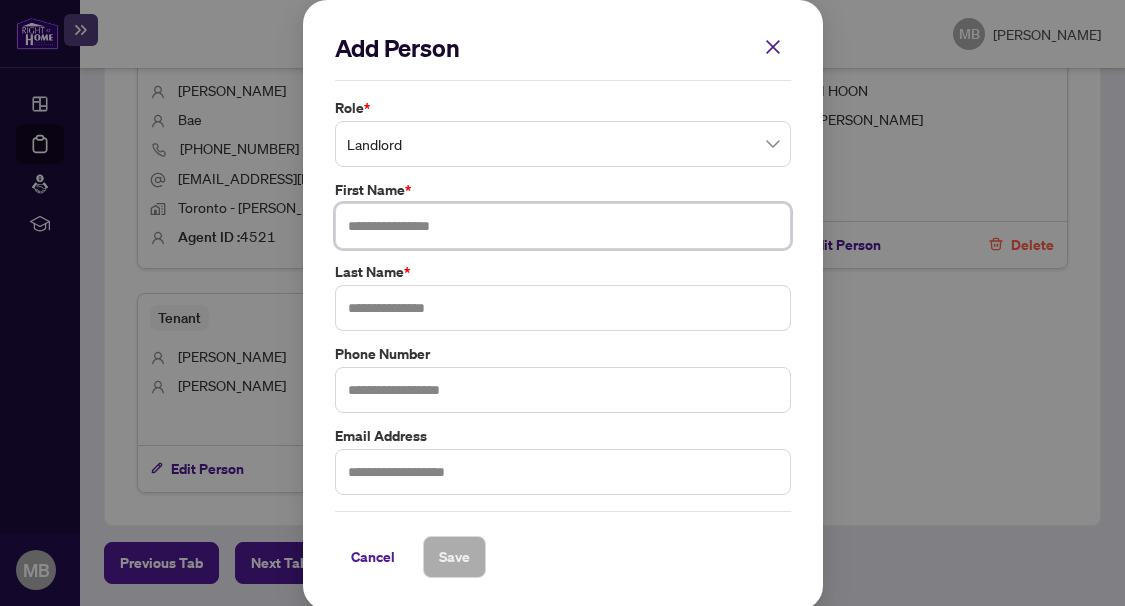 click at bounding box center [563, 226] 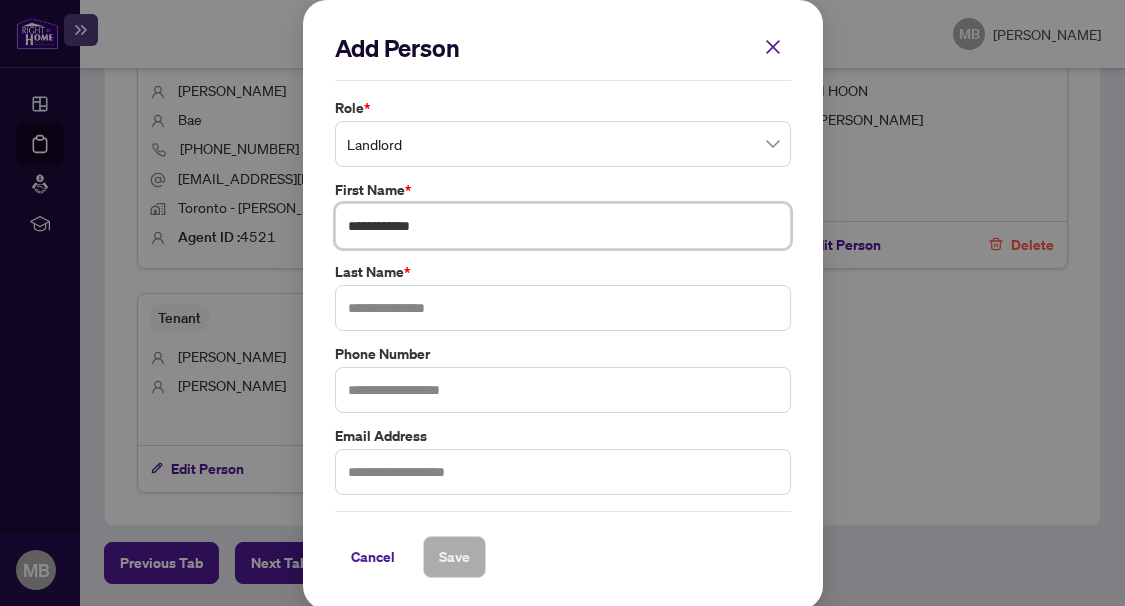 type on "**********" 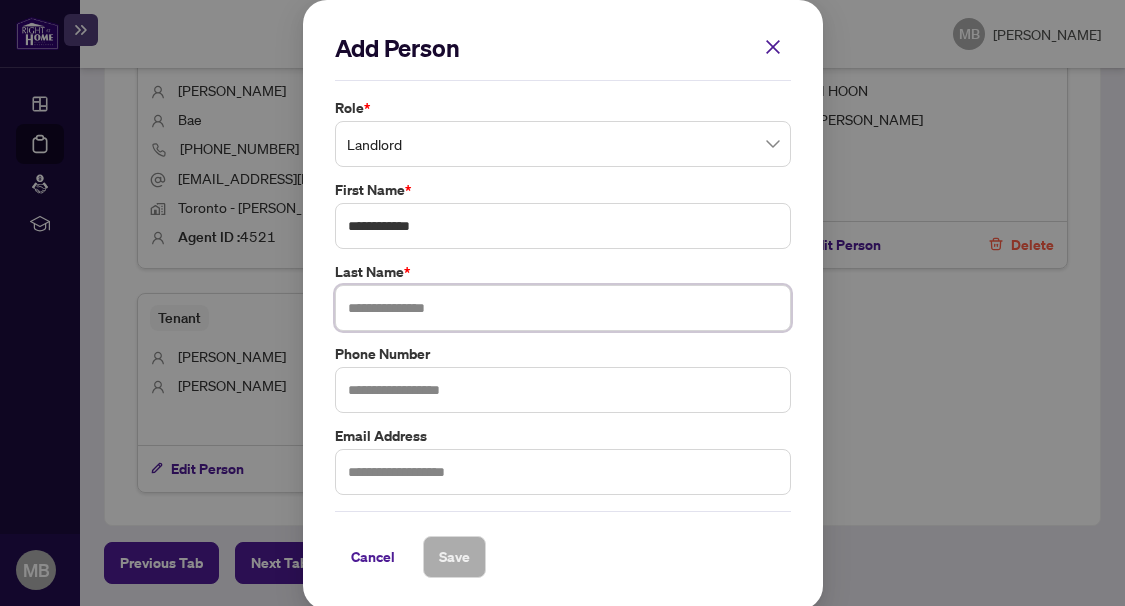click at bounding box center [563, 308] 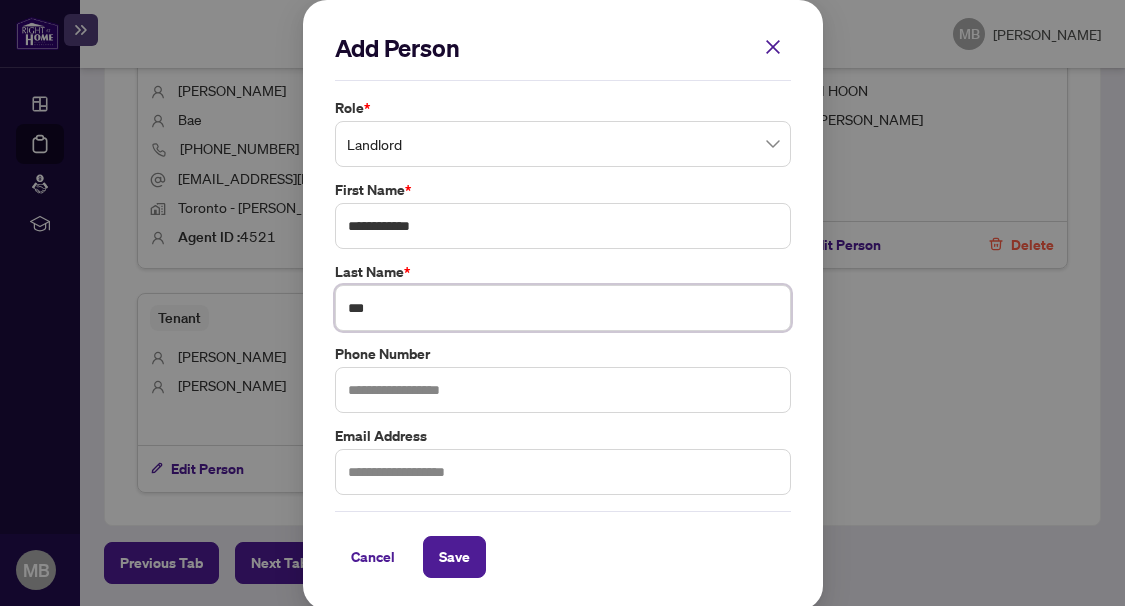 type on "***" 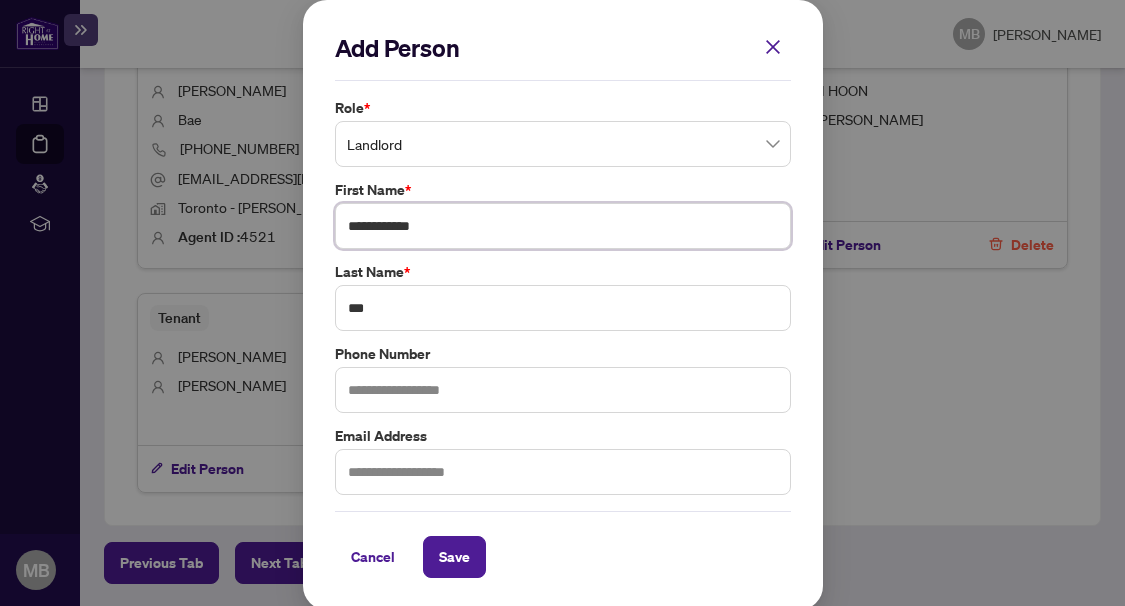 click on "**********" at bounding box center [563, 226] 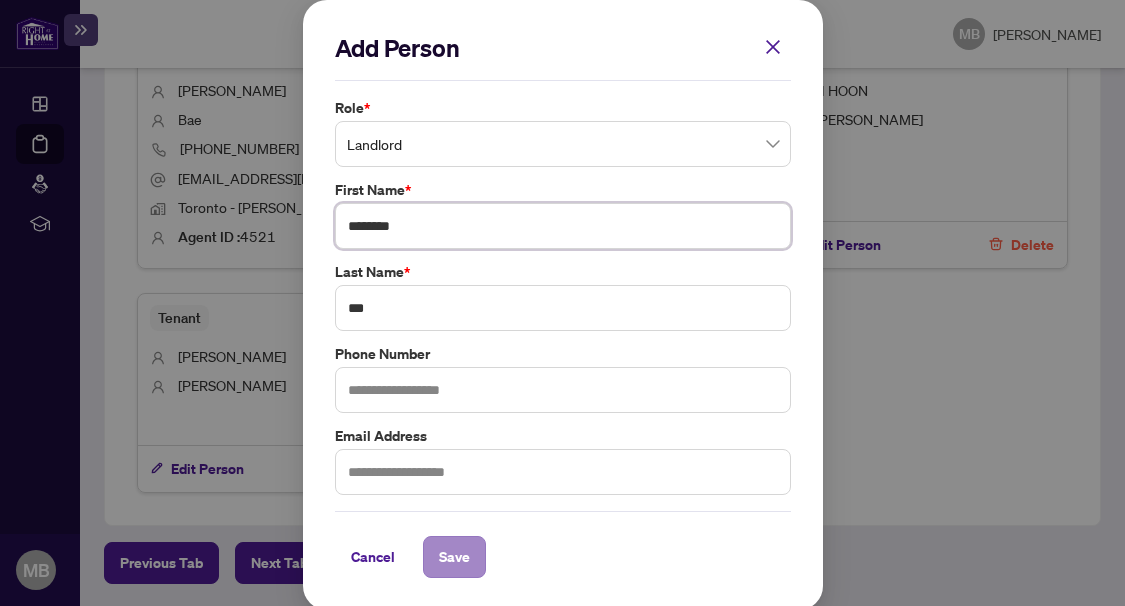 type on "********" 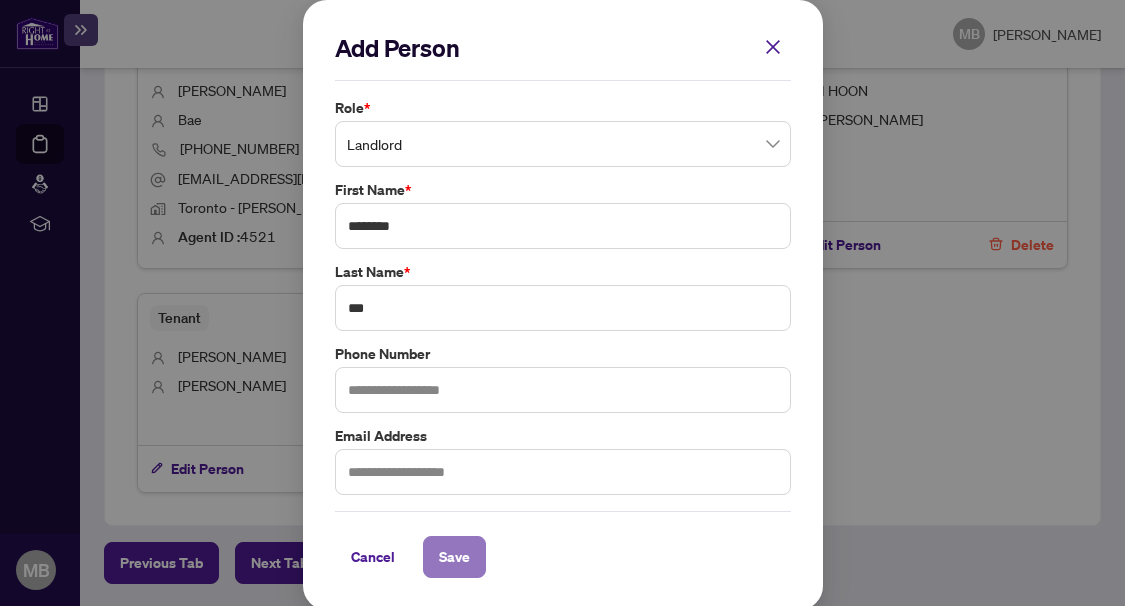 click on "Save" at bounding box center (454, 557) 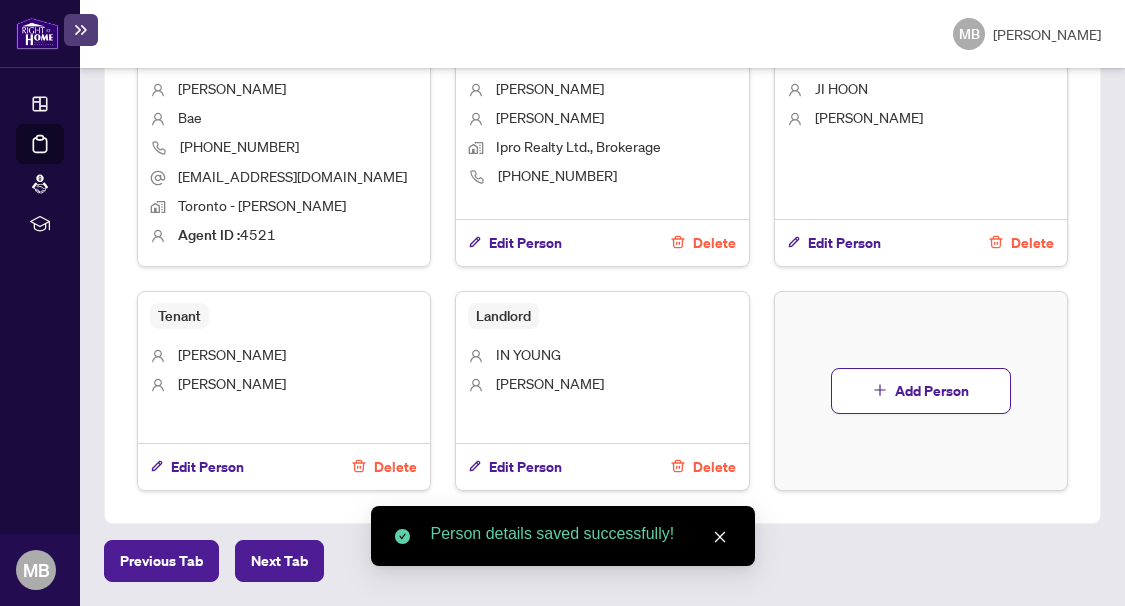scroll, scrollTop: 1241, scrollLeft: 0, axis: vertical 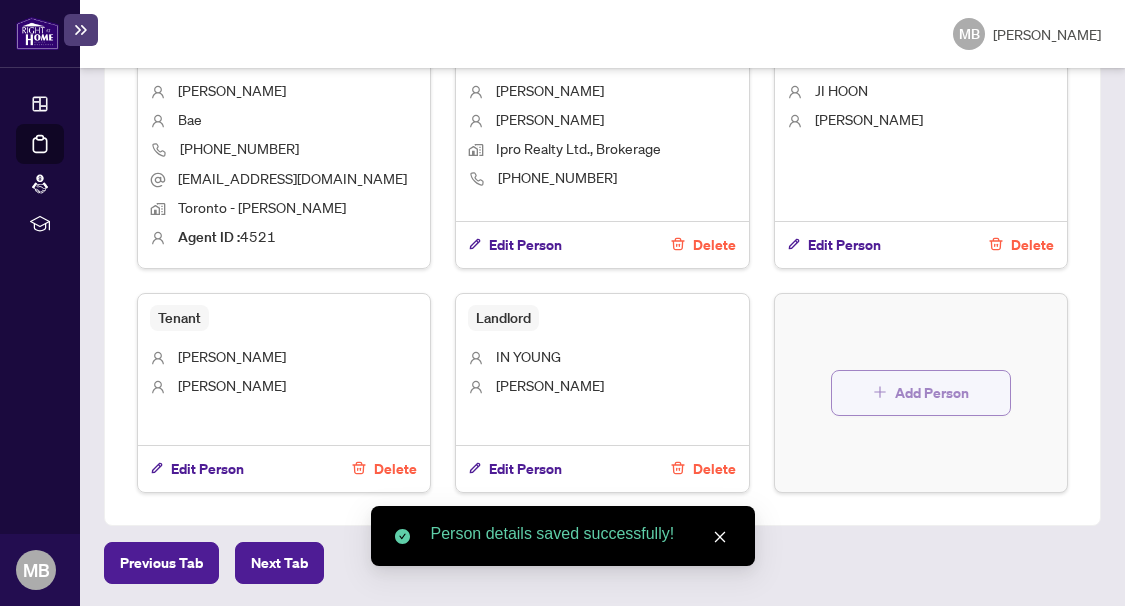 click on "Add Person" at bounding box center (932, 393) 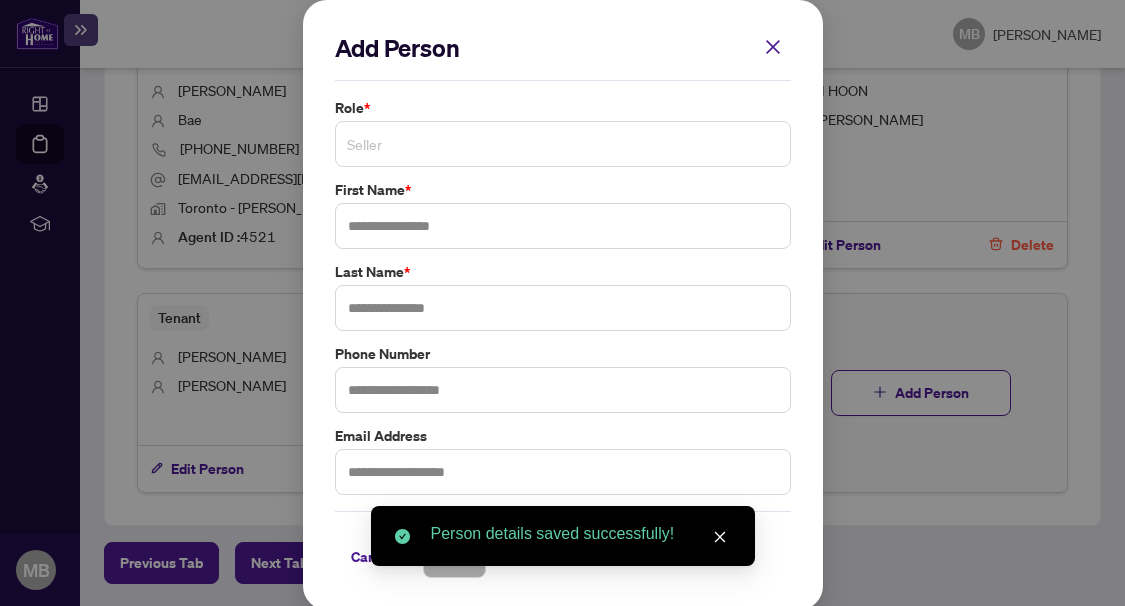 click on "Seller" at bounding box center [563, 144] 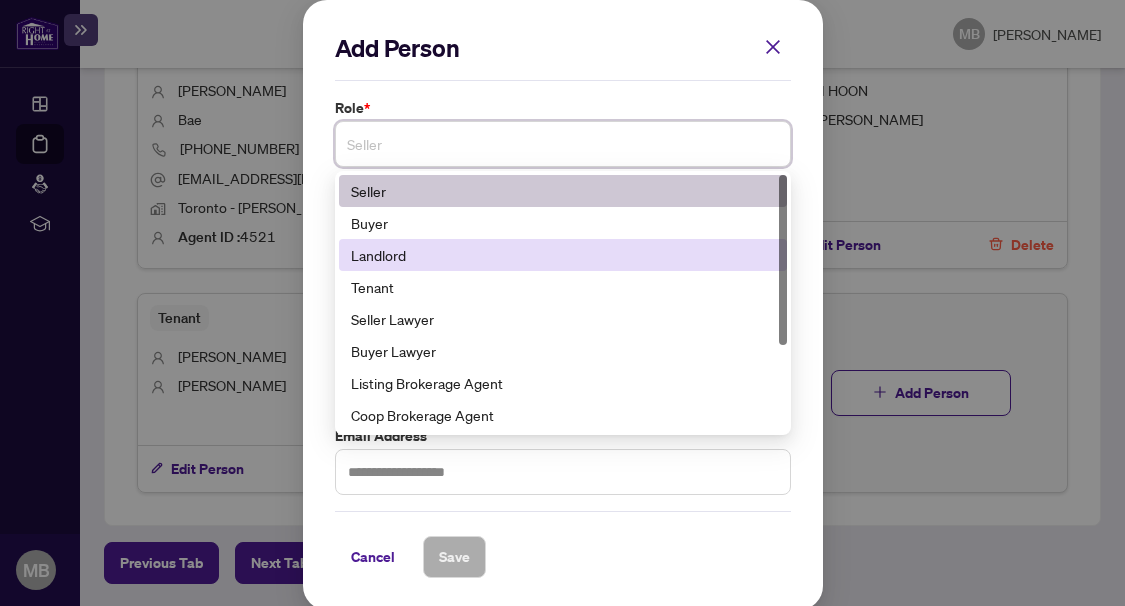 click on "Landlord" at bounding box center (563, 255) 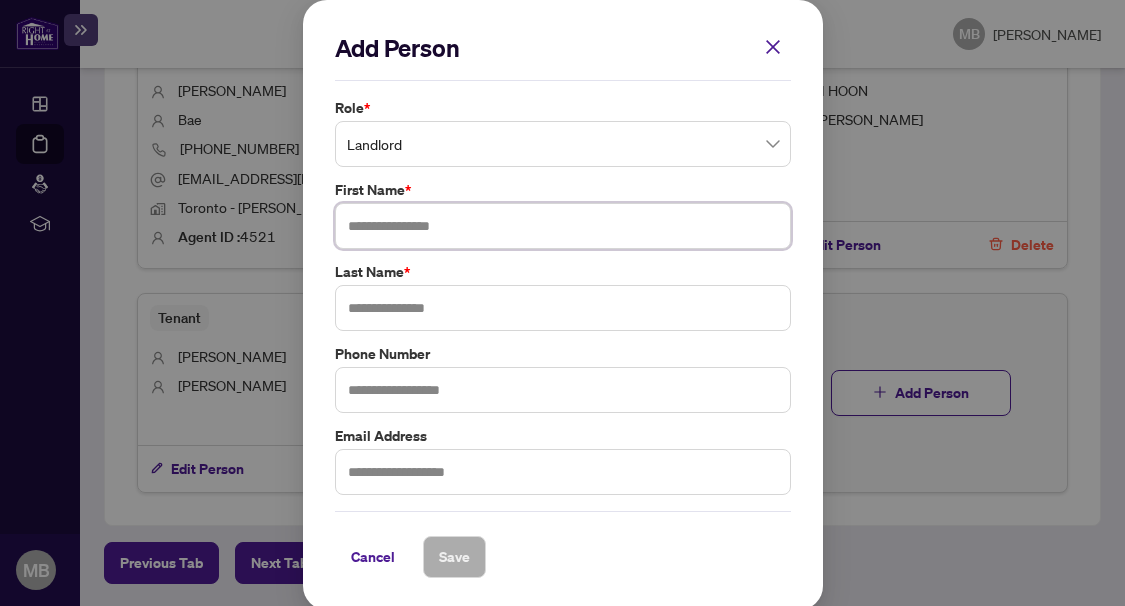 click at bounding box center [563, 226] 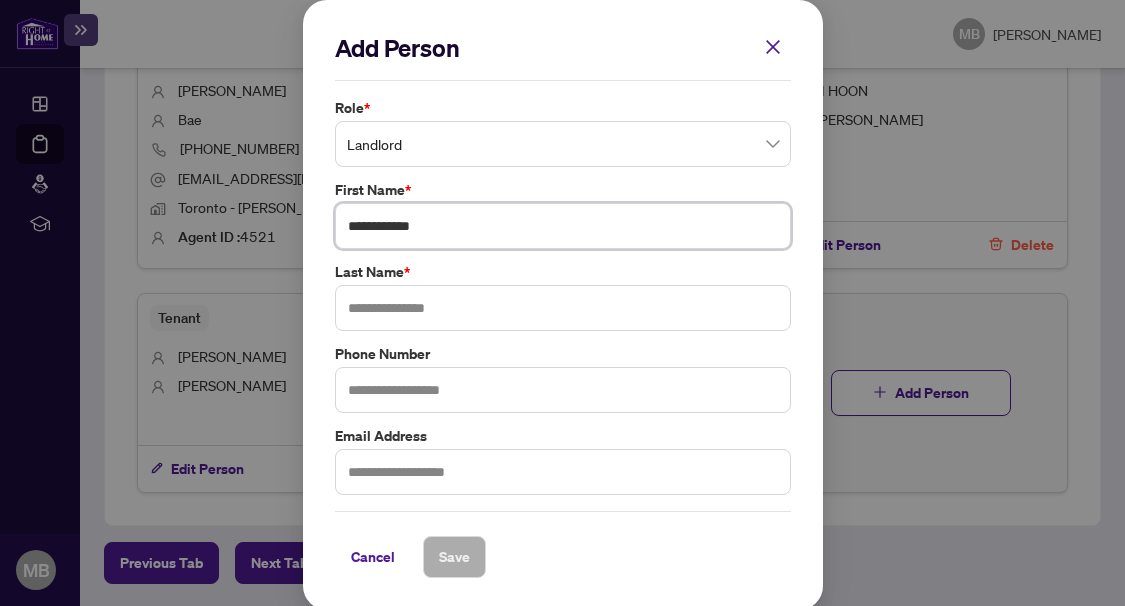 type on "**********" 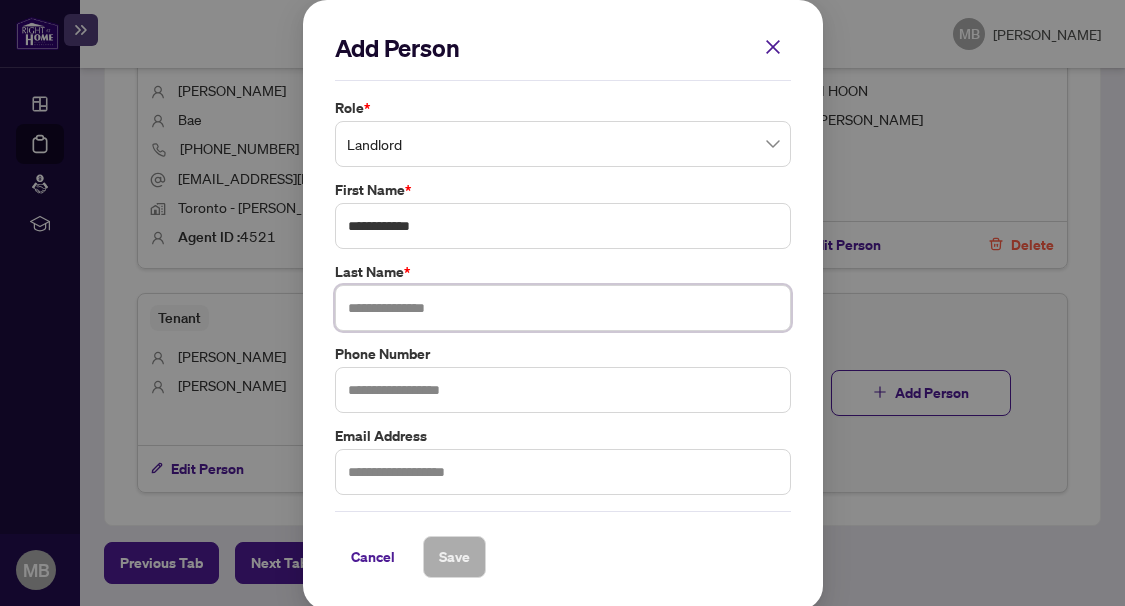 click at bounding box center [563, 308] 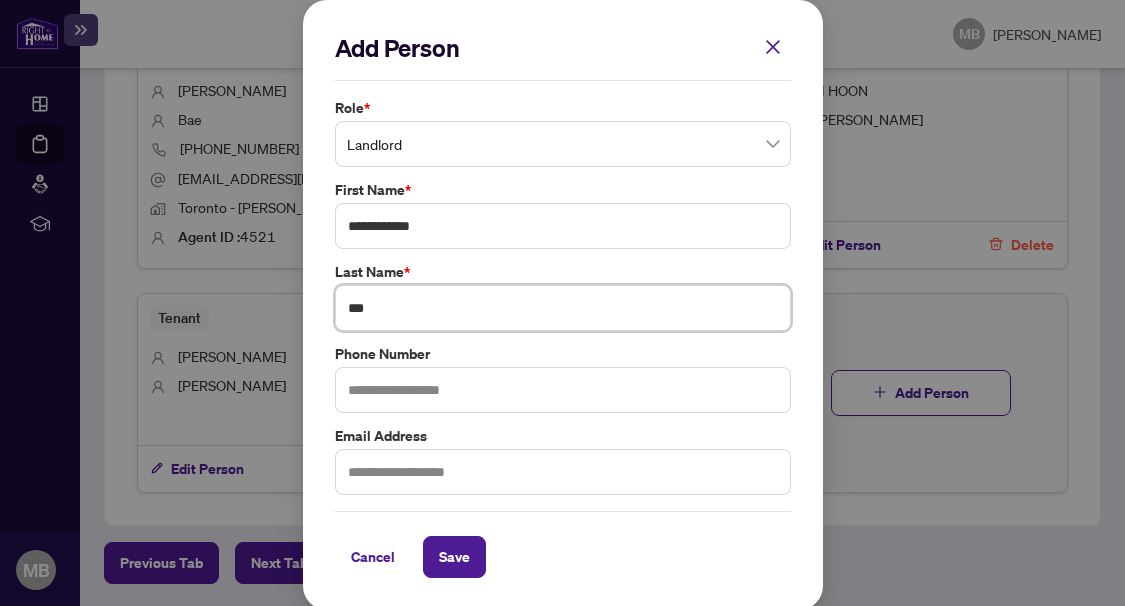 type on "***" 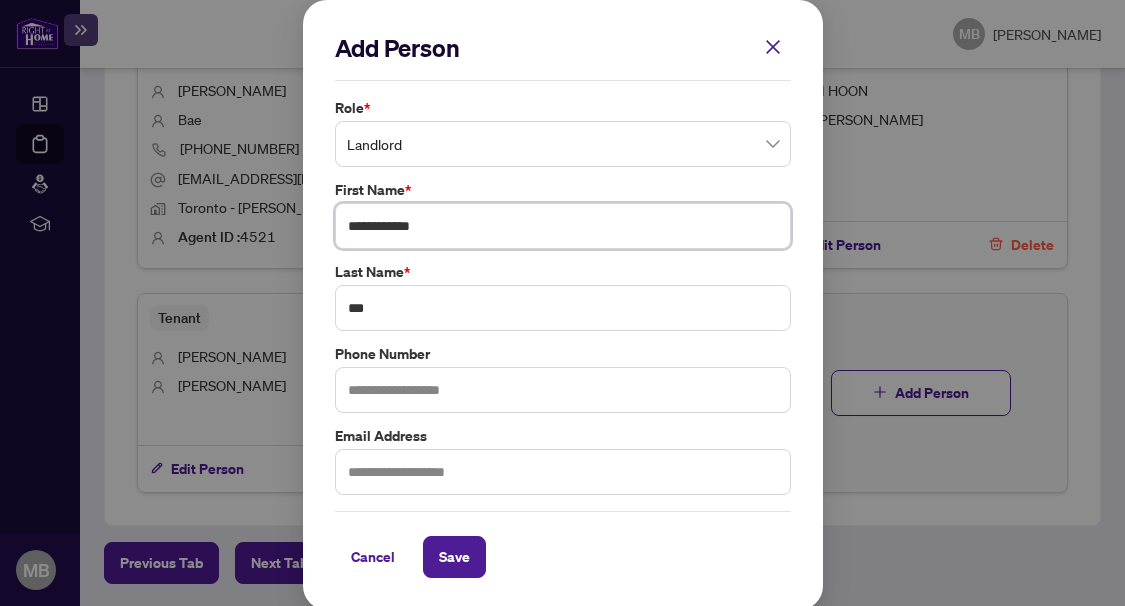 click on "**********" at bounding box center (563, 226) 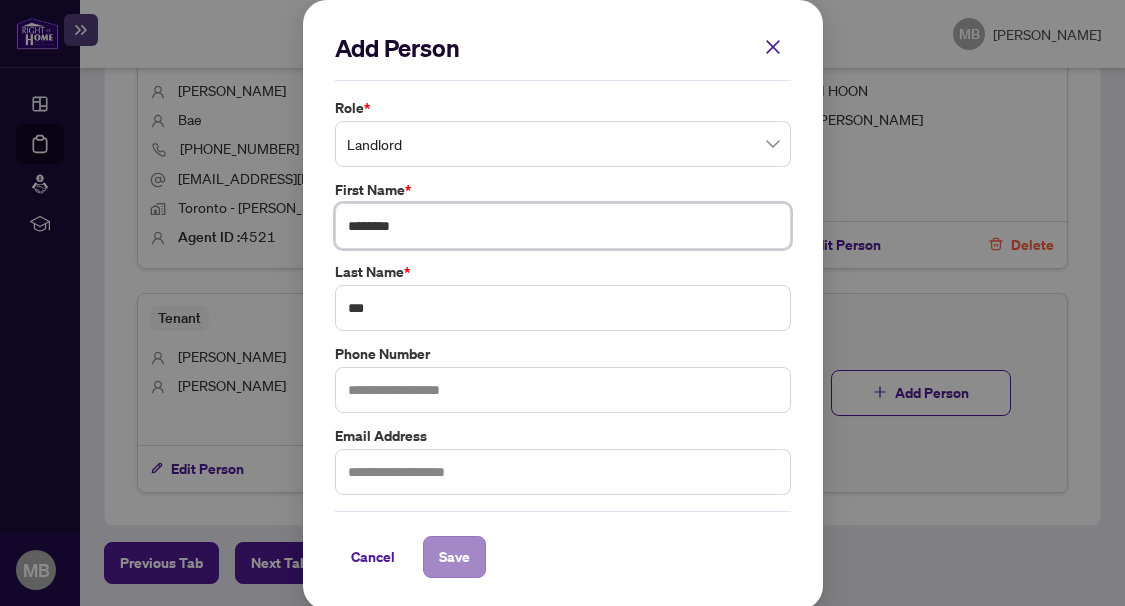 type on "********" 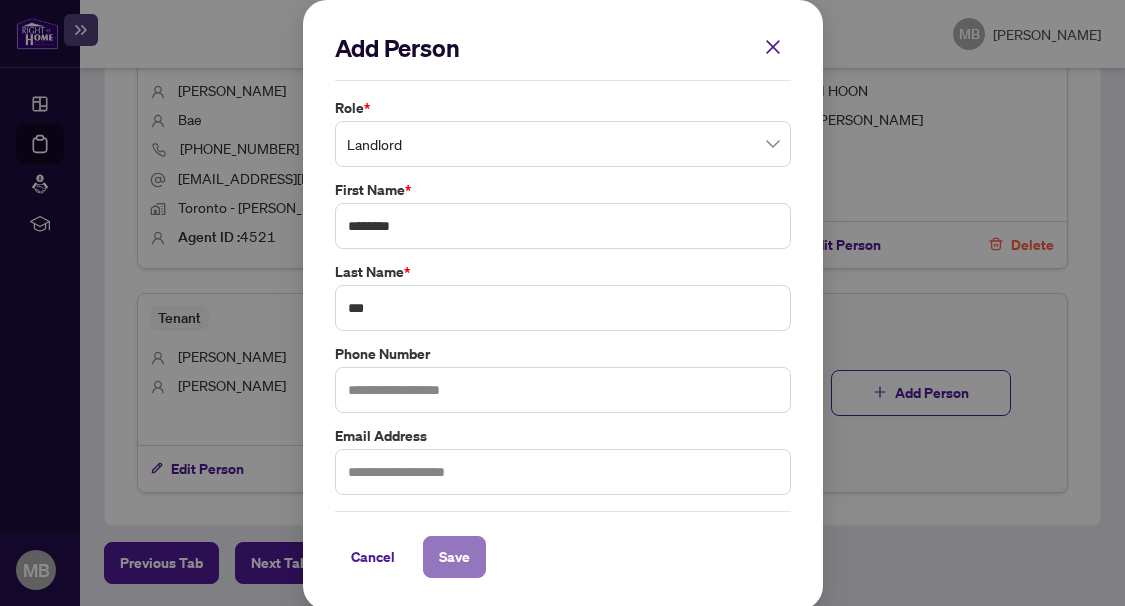 click on "Save" at bounding box center [454, 557] 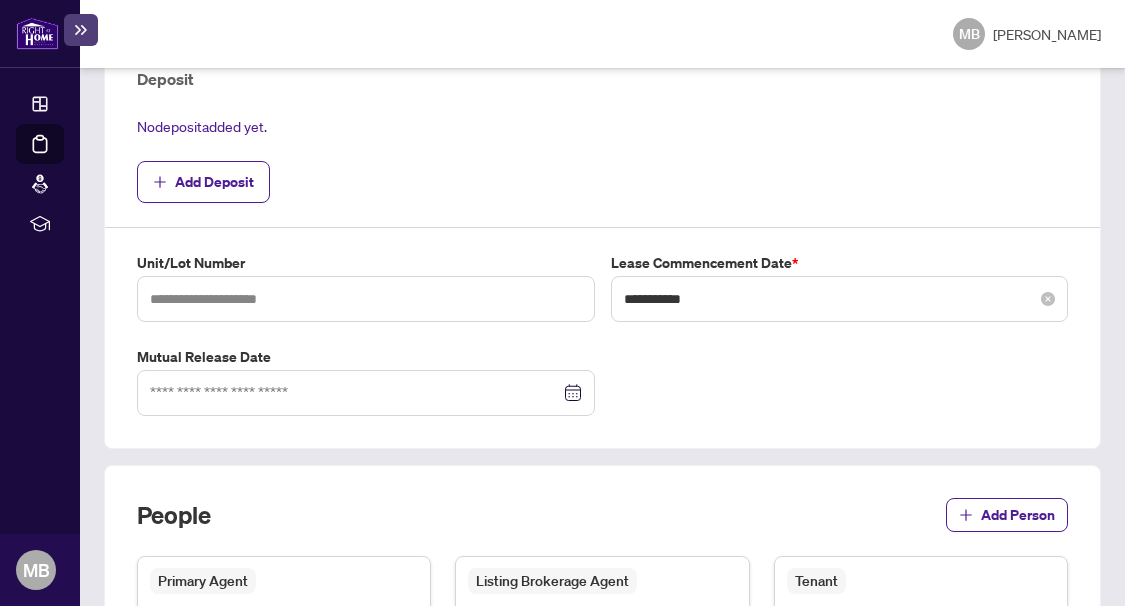 scroll, scrollTop: 0, scrollLeft: 0, axis: both 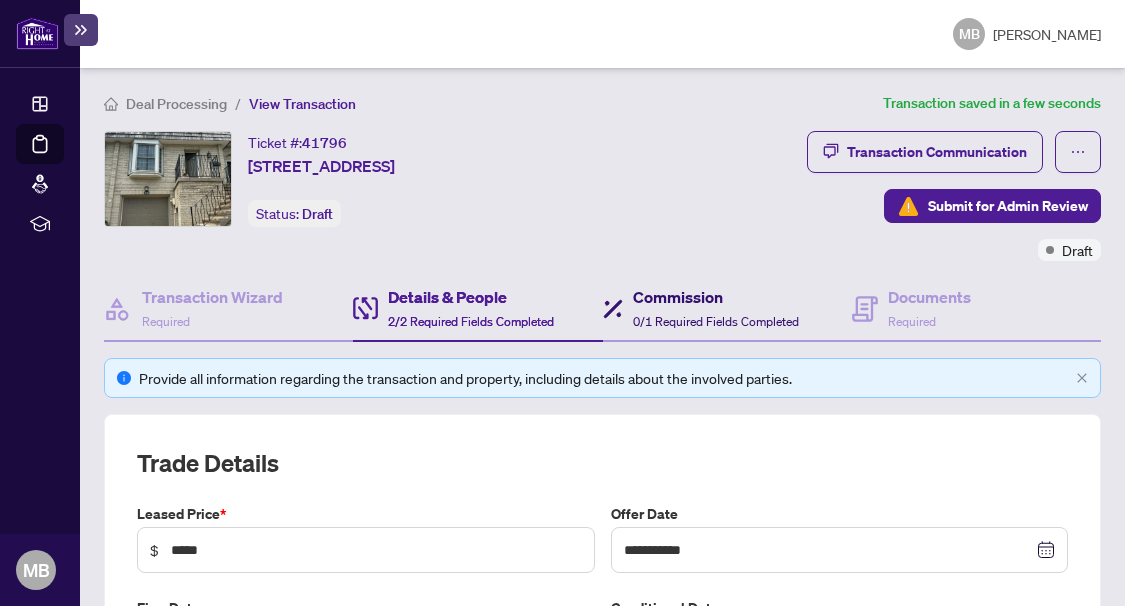 click on "0/1 Required Fields Completed" at bounding box center (716, 321) 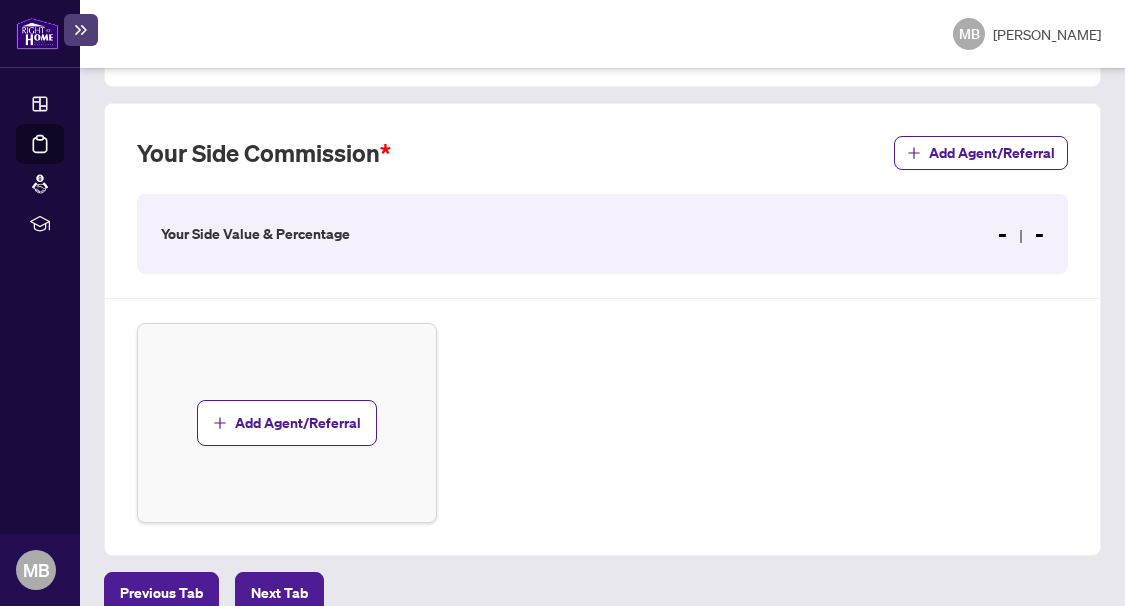 scroll, scrollTop: 654, scrollLeft: 0, axis: vertical 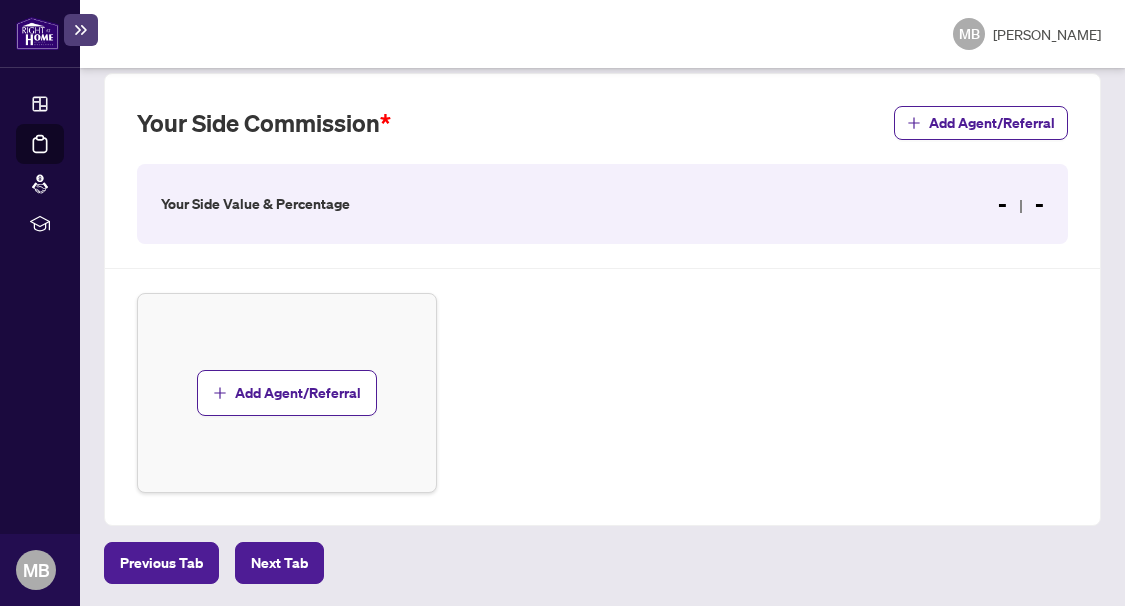 click on "Your Side Value & Percentage -     -" at bounding box center (602, 204) 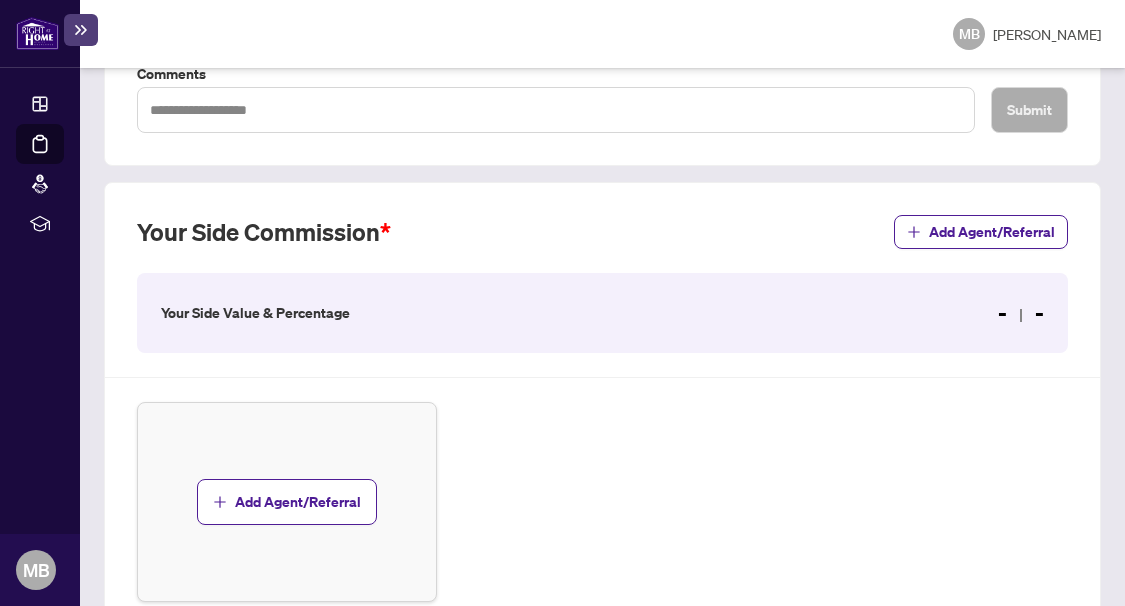 scroll, scrollTop: 654, scrollLeft: 0, axis: vertical 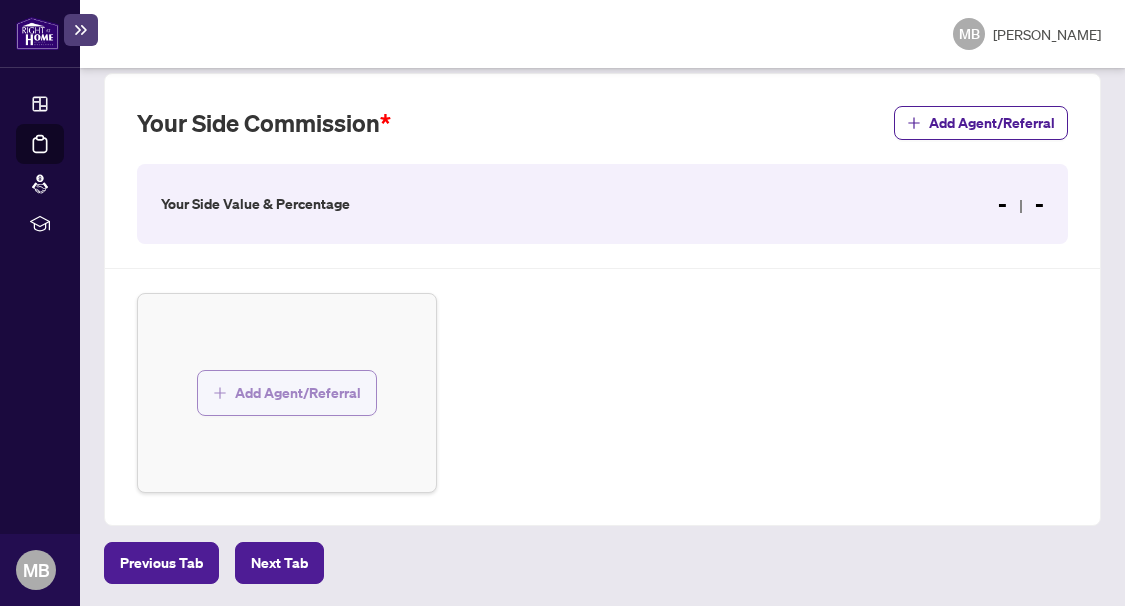 click on "Add Agent/Referral" at bounding box center (298, 393) 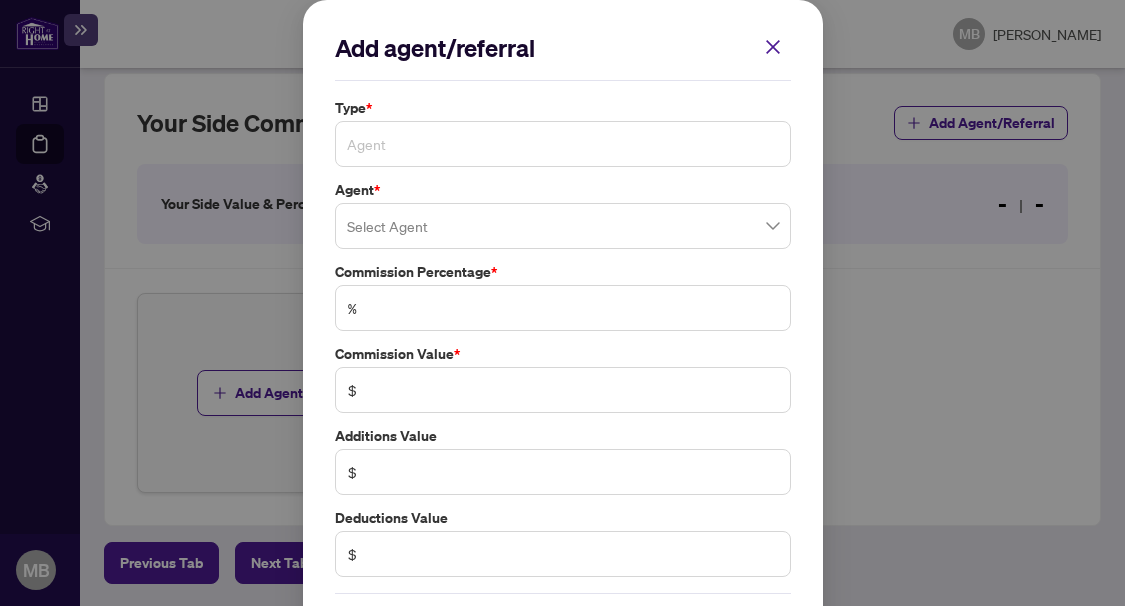 click on "Agent" at bounding box center [563, 144] 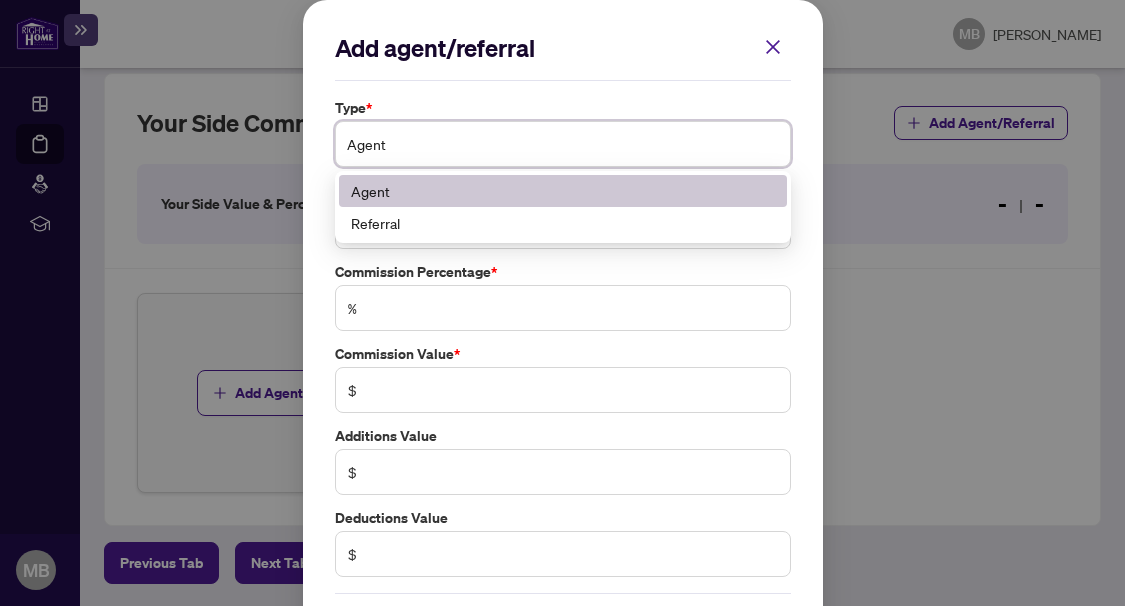 click on "Agent" at bounding box center [563, 144] 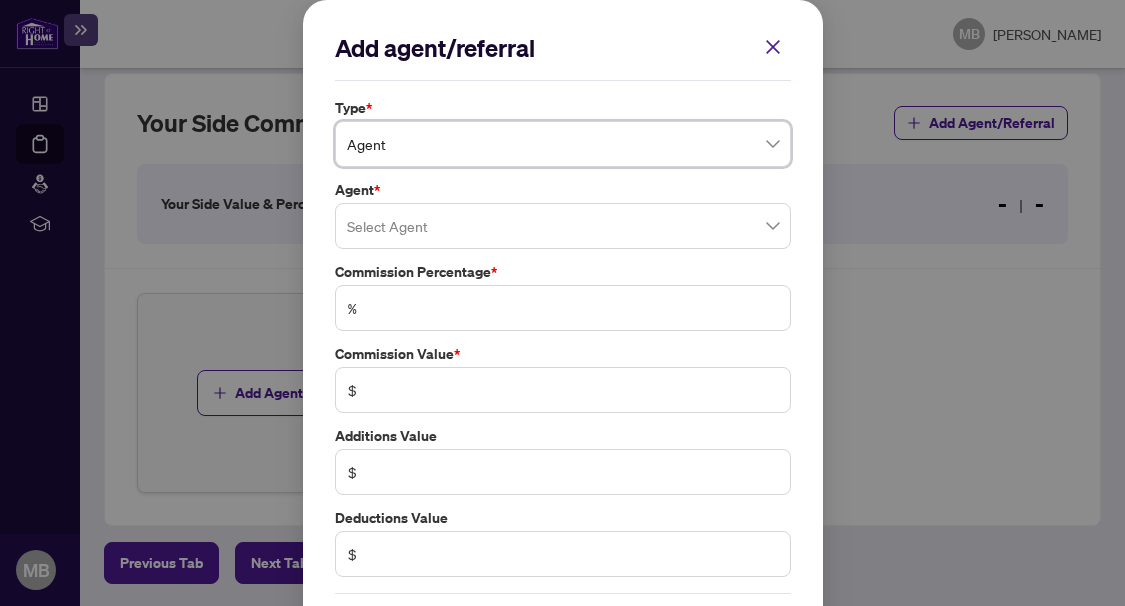 click on "Select Agent" at bounding box center (563, 226) 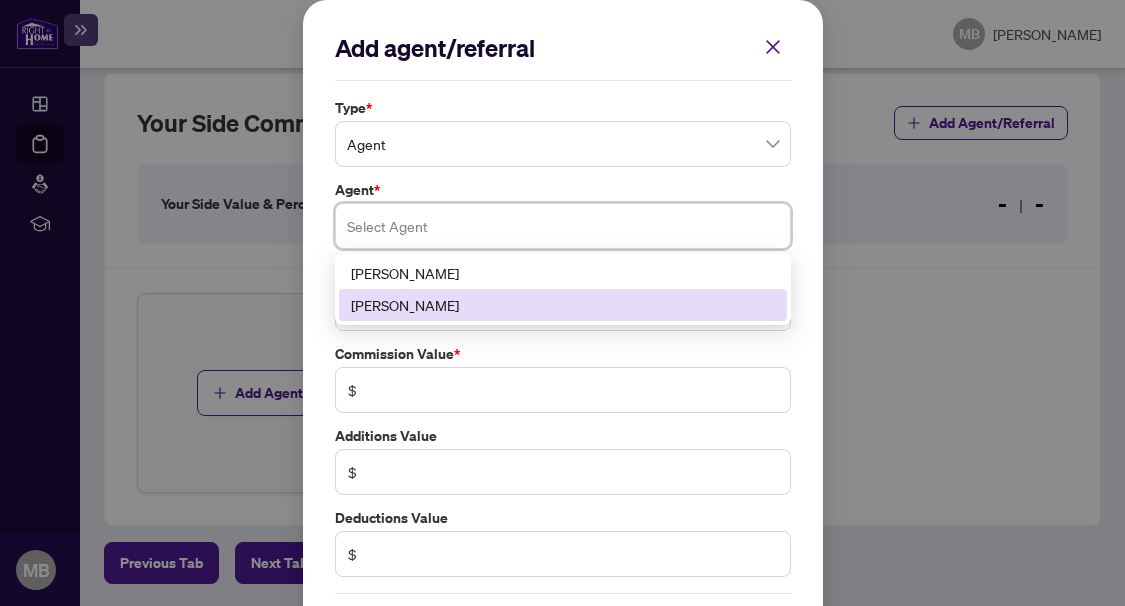 click on "[PERSON_NAME]" at bounding box center (563, 305) 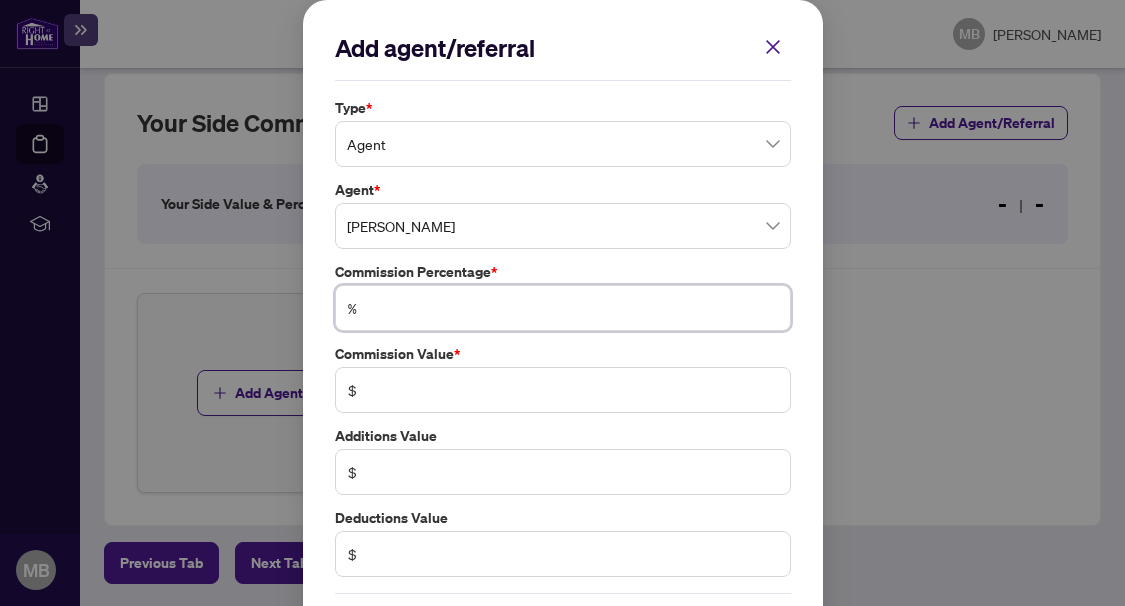 click at bounding box center [573, 308] 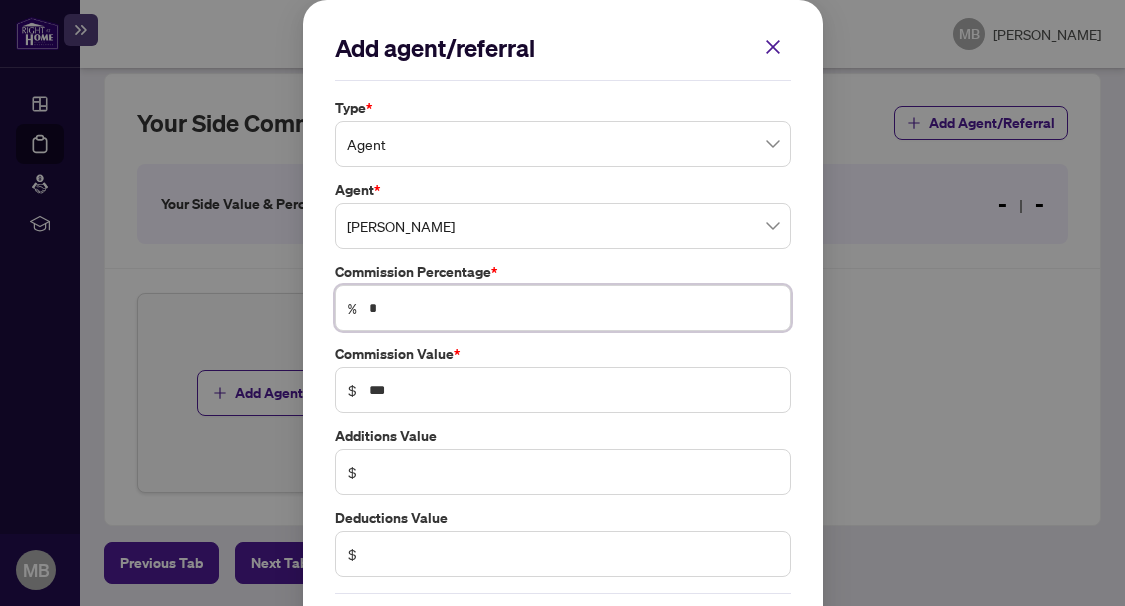 type on "**" 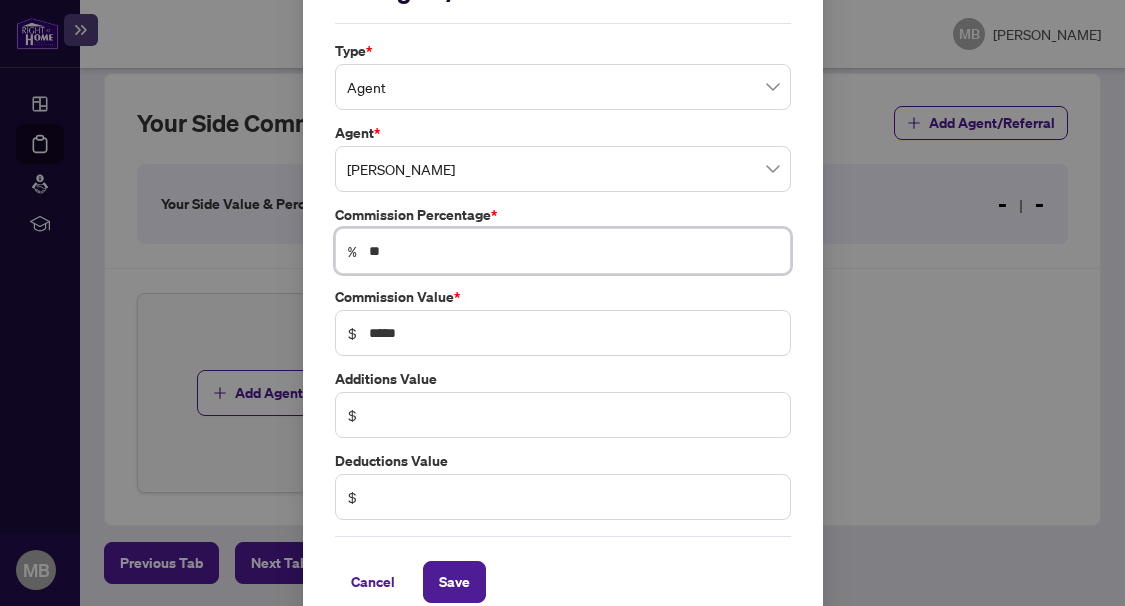 scroll, scrollTop: 86, scrollLeft: 0, axis: vertical 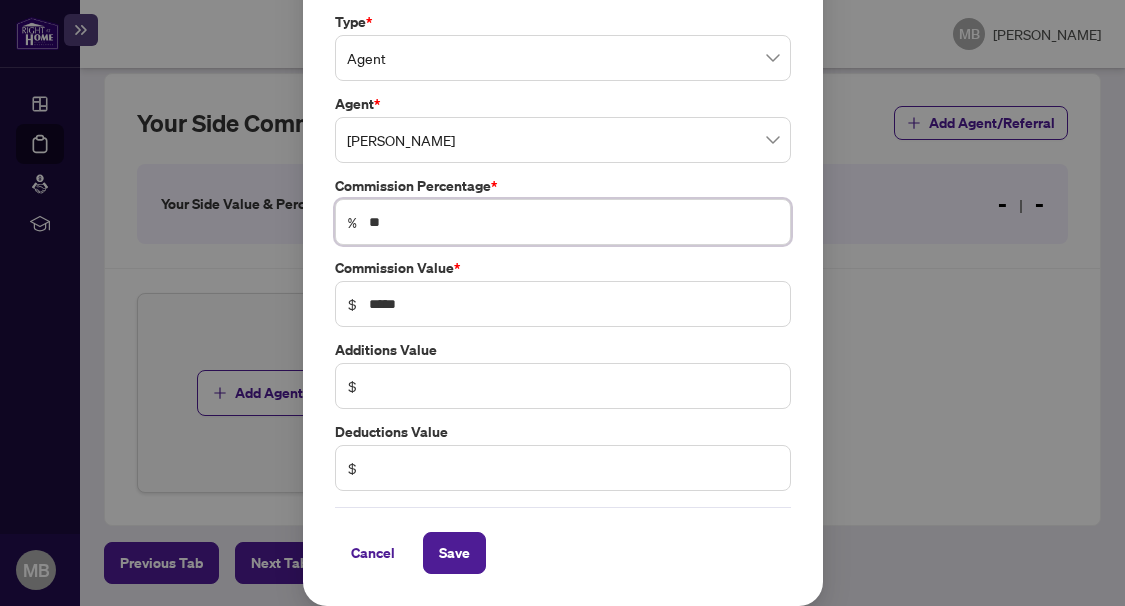 type on "**" 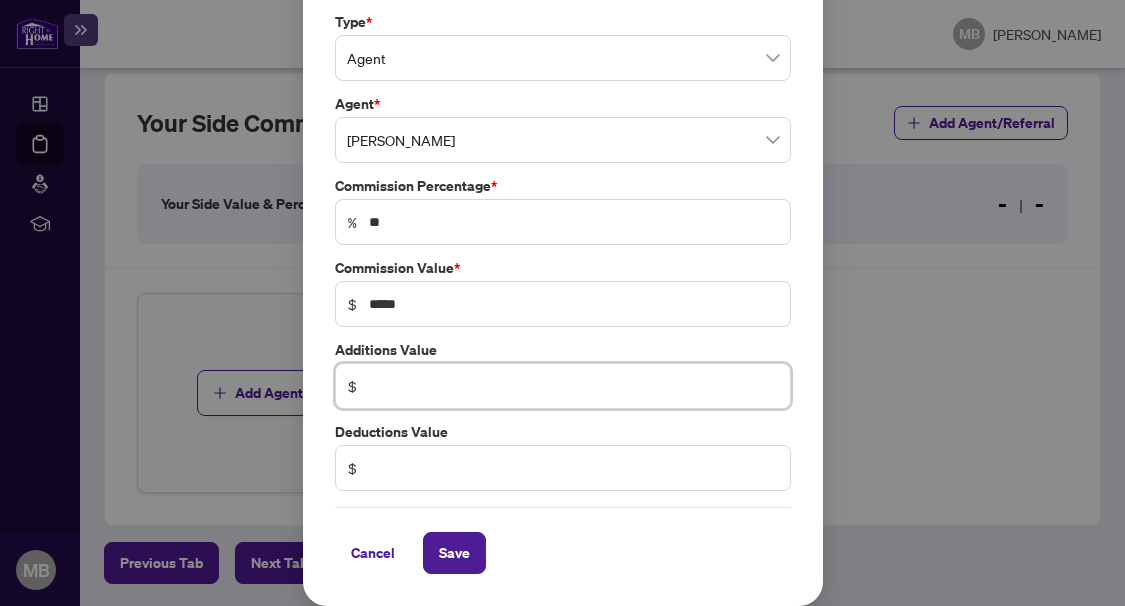 click at bounding box center (573, 386) 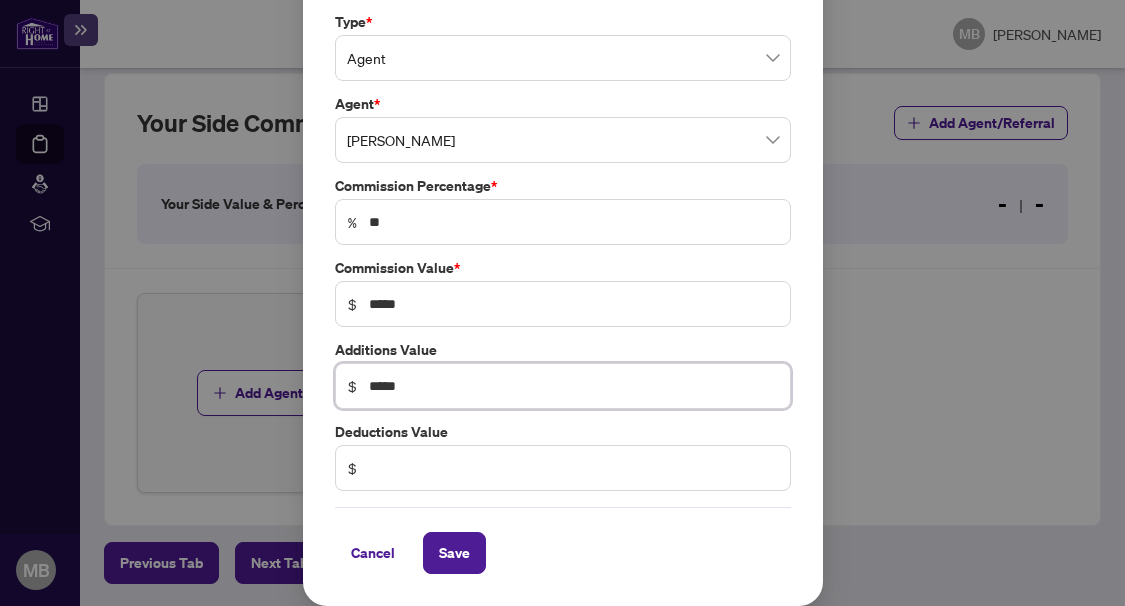 type on "*****" 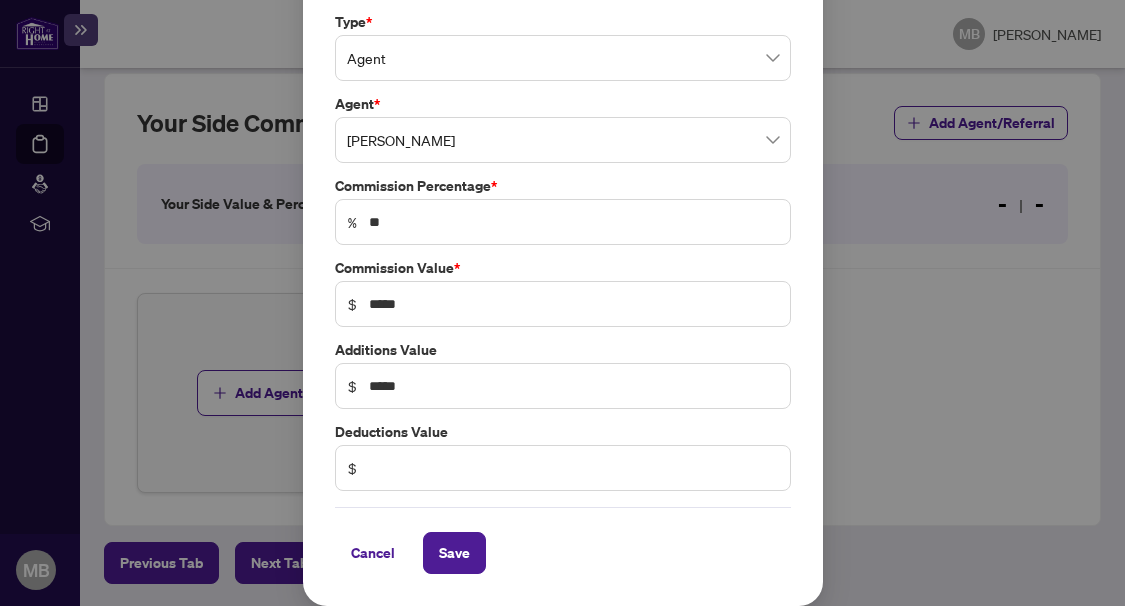 click on "Cancel Save" at bounding box center [563, 540] 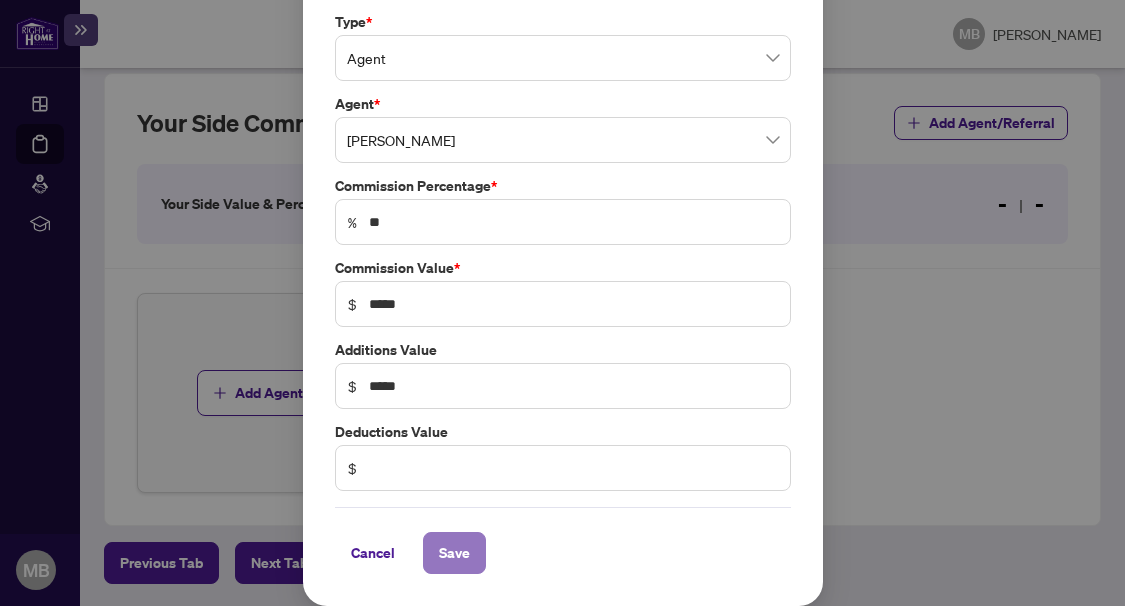 click on "Save" at bounding box center [454, 553] 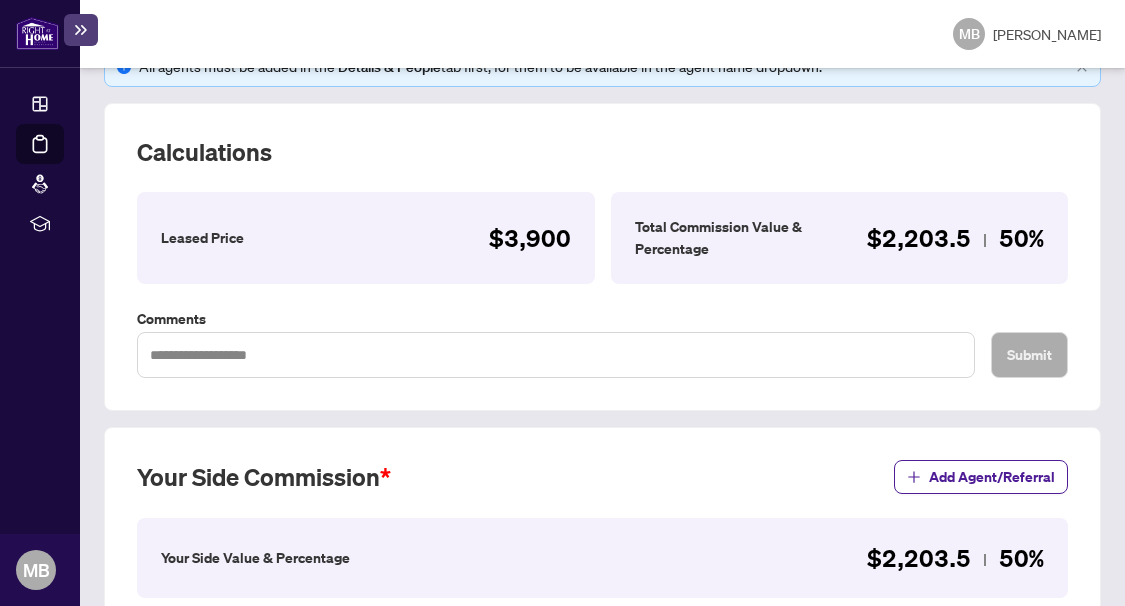 scroll, scrollTop: 112, scrollLeft: 0, axis: vertical 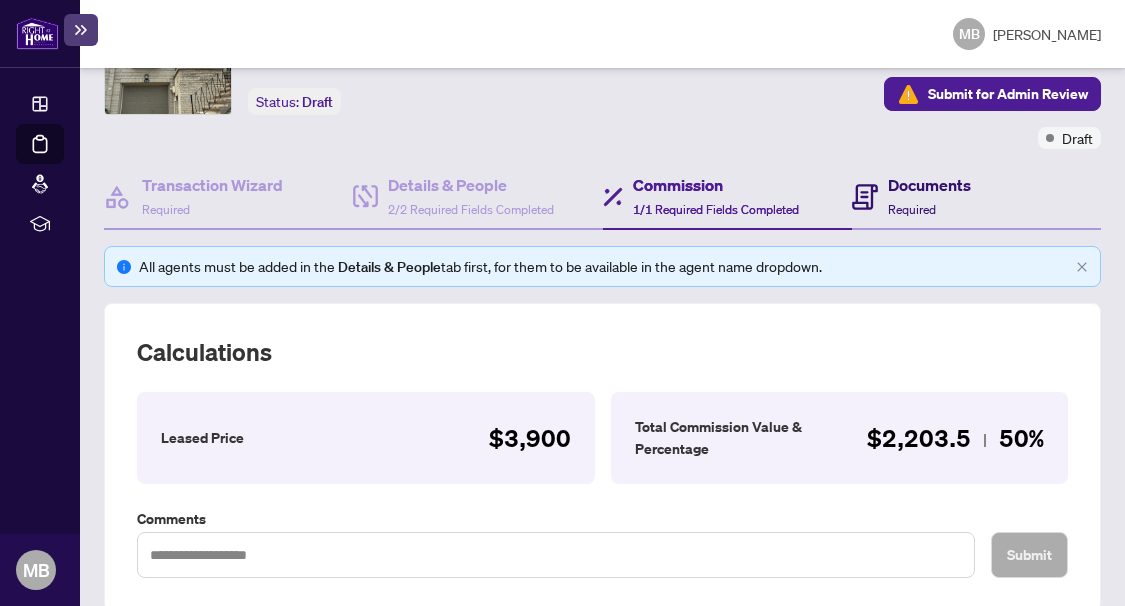 click on "Required" at bounding box center (912, 209) 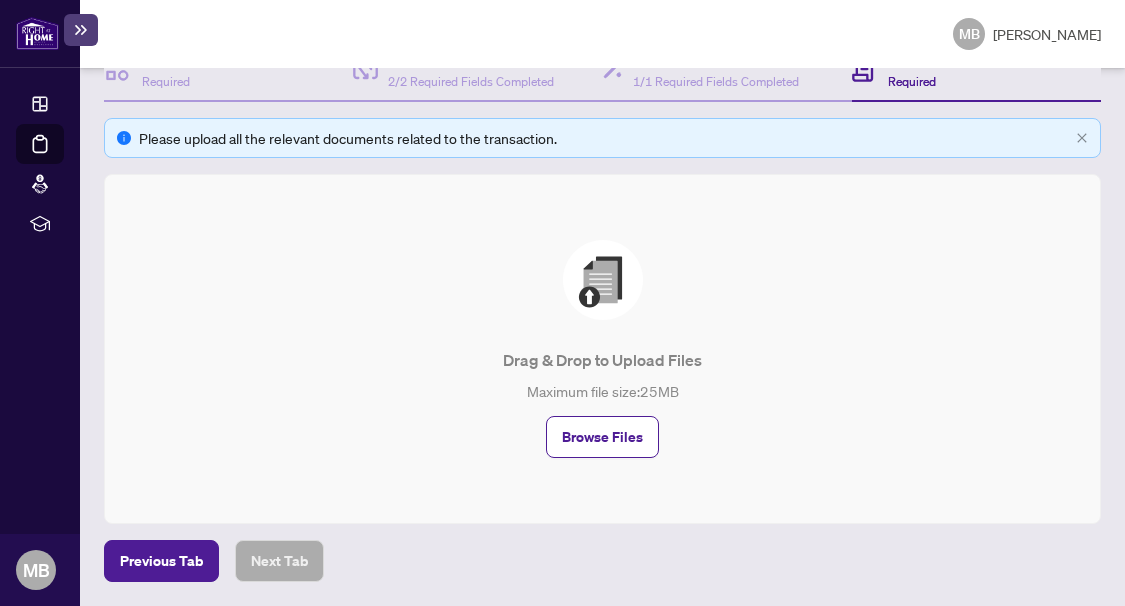 scroll, scrollTop: 293, scrollLeft: 0, axis: vertical 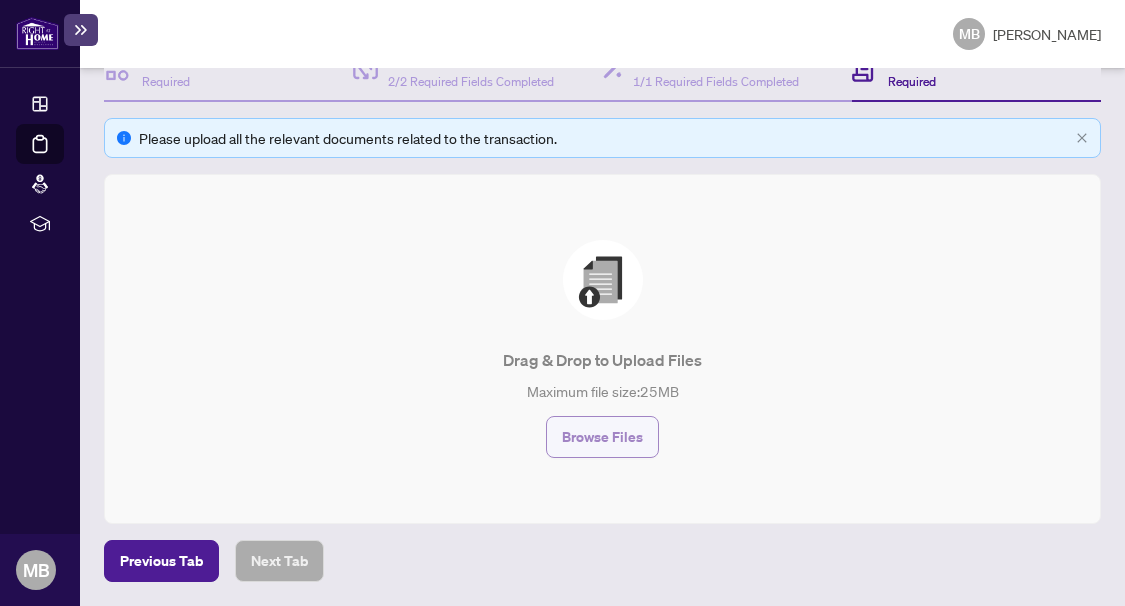 click on "Browse Files" at bounding box center (602, 437) 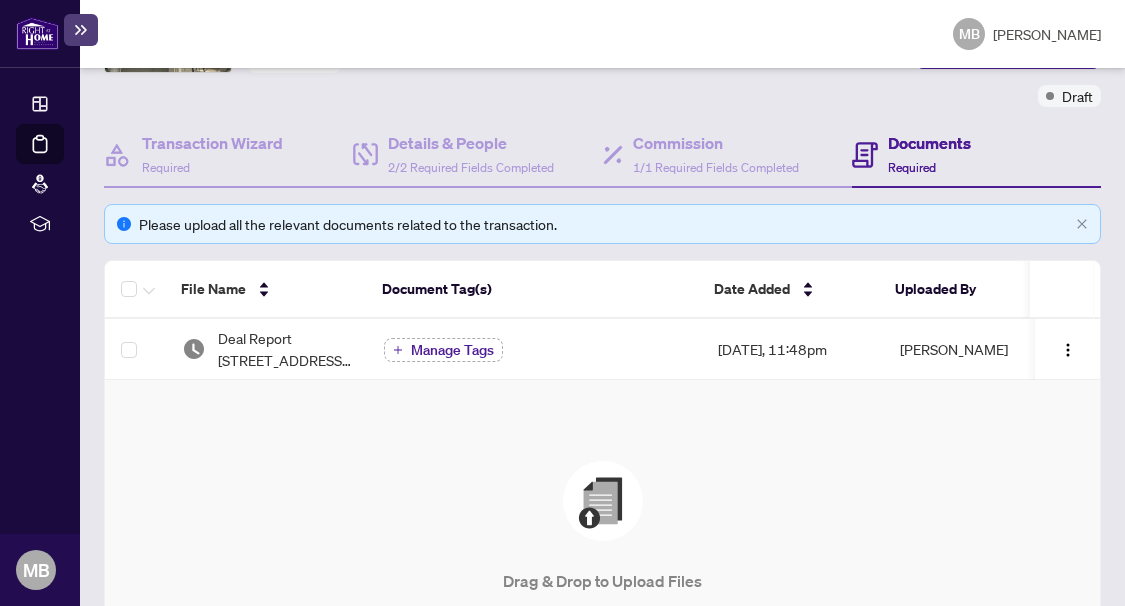 scroll, scrollTop: 0, scrollLeft: 0, axis: both 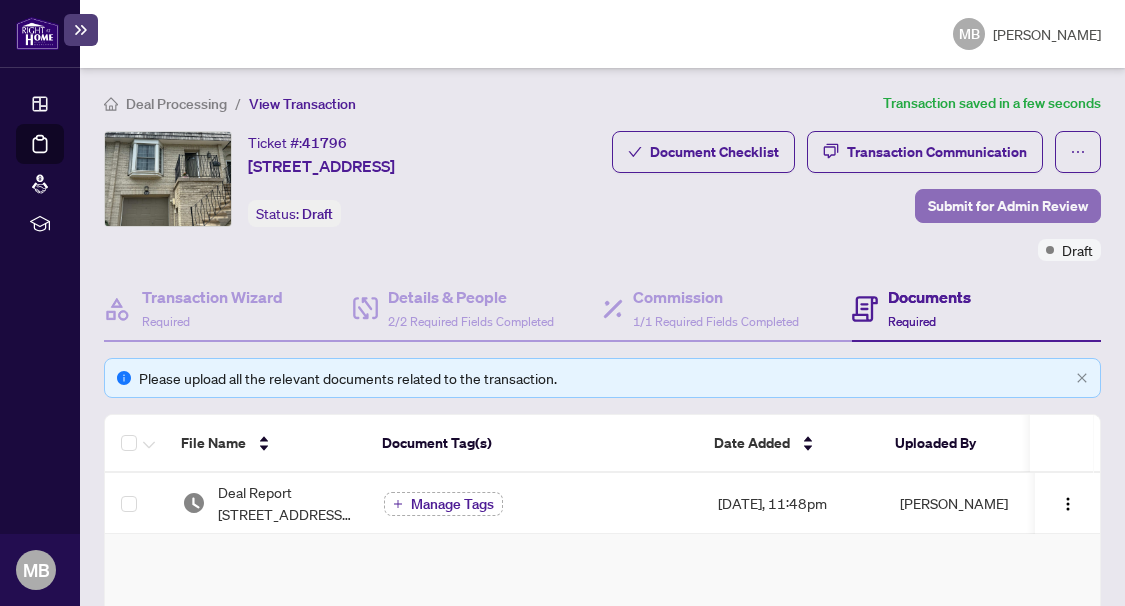 click on "Submit for Admin Review" at bounding box center (1008, 206) 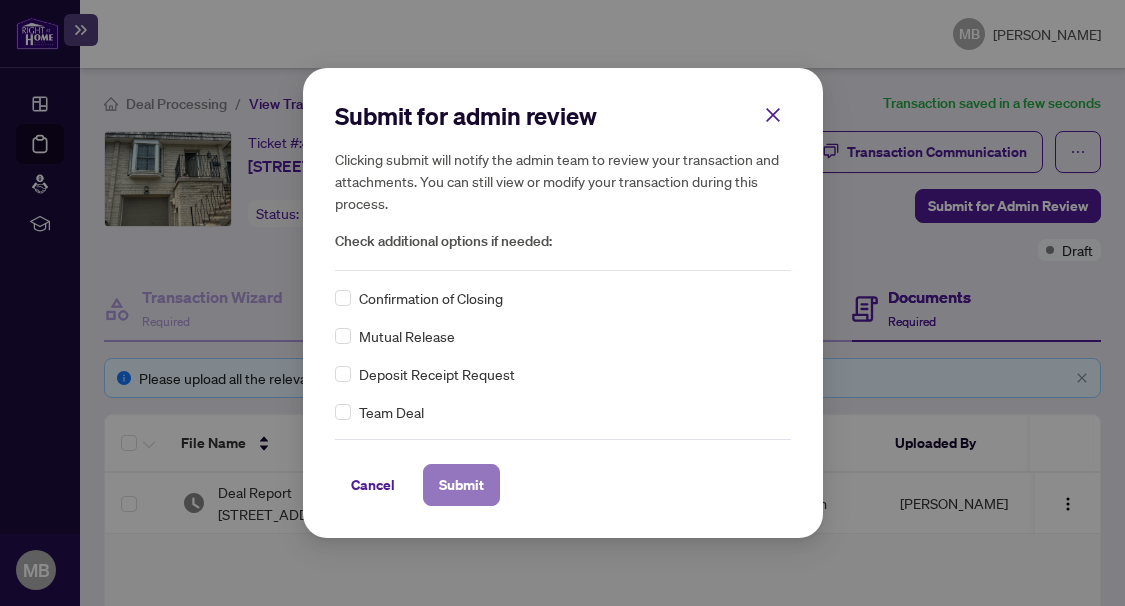 click on "Submit" at bounding box center [461, 485] 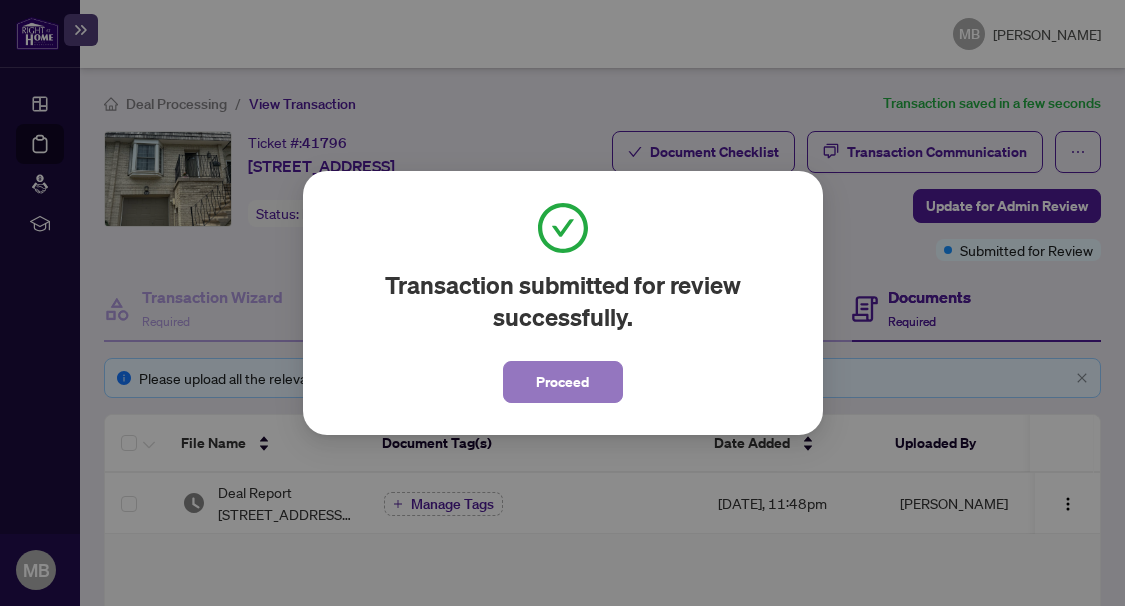 click on "Proceed" at bounding box center (562, 382) 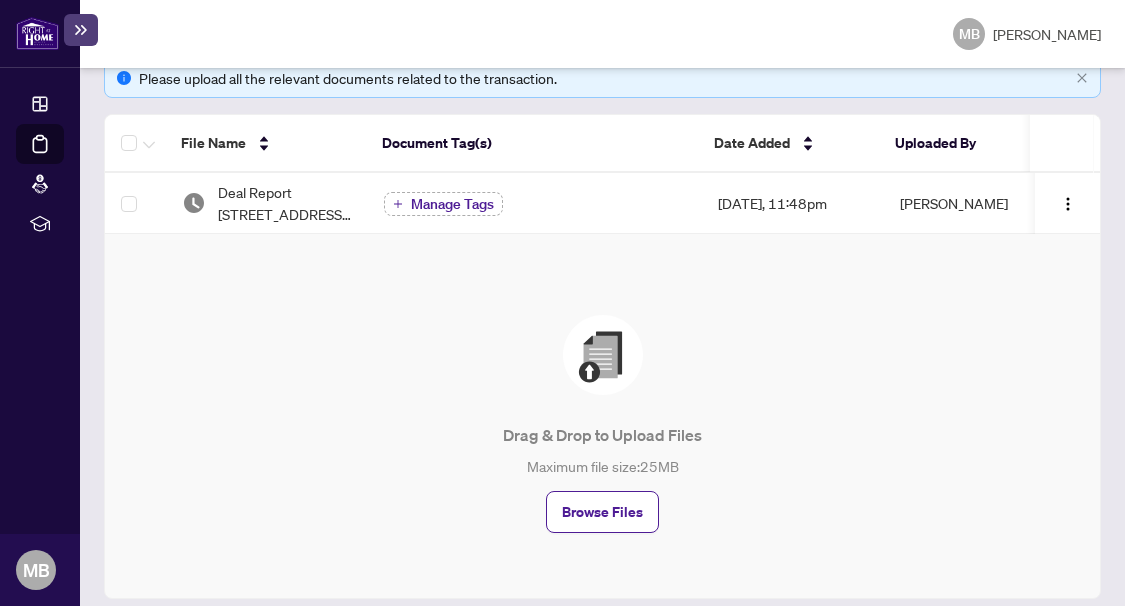 scroll, scrollTop: 0, scrollLeft: 0, axis: both 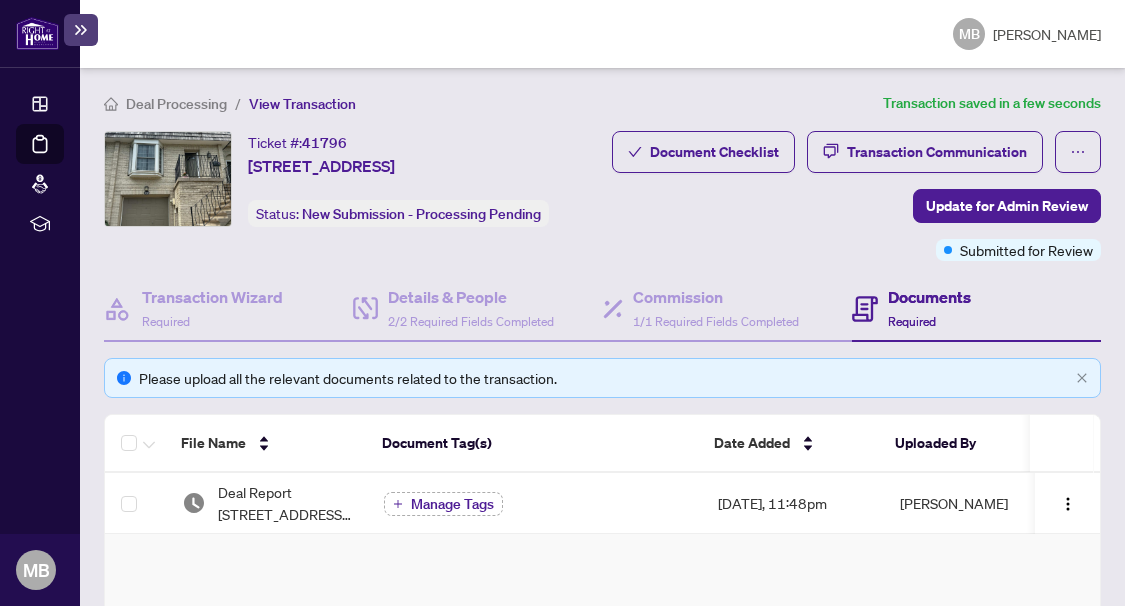click on "Deal Processing" at bounding box center [63, 158] 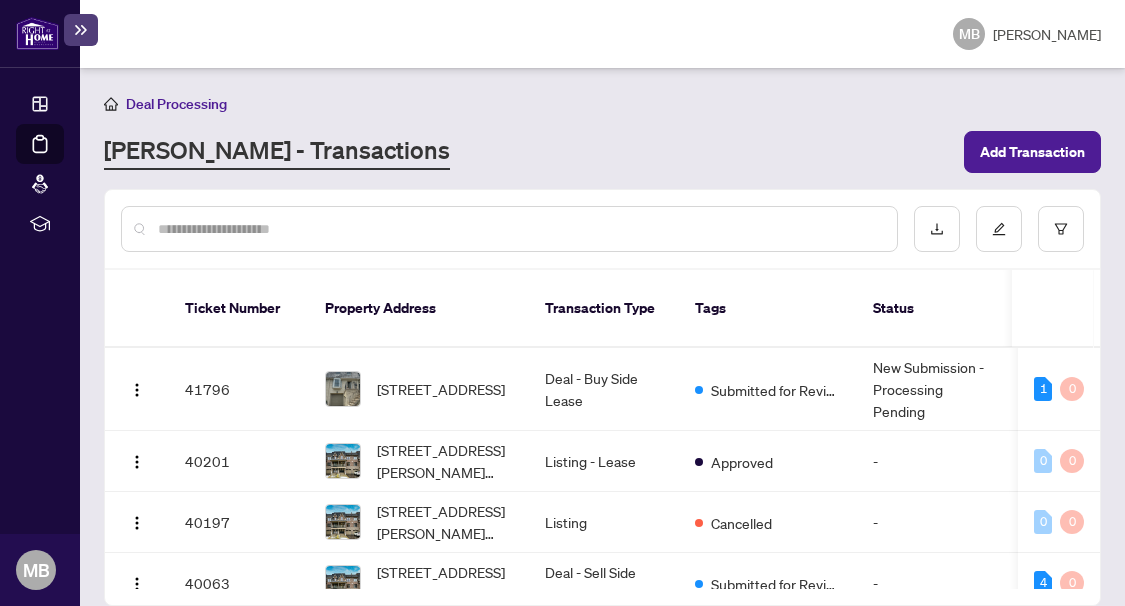 scroll, scrollTop: 1, scrollLeft: 0, axis: vertical 